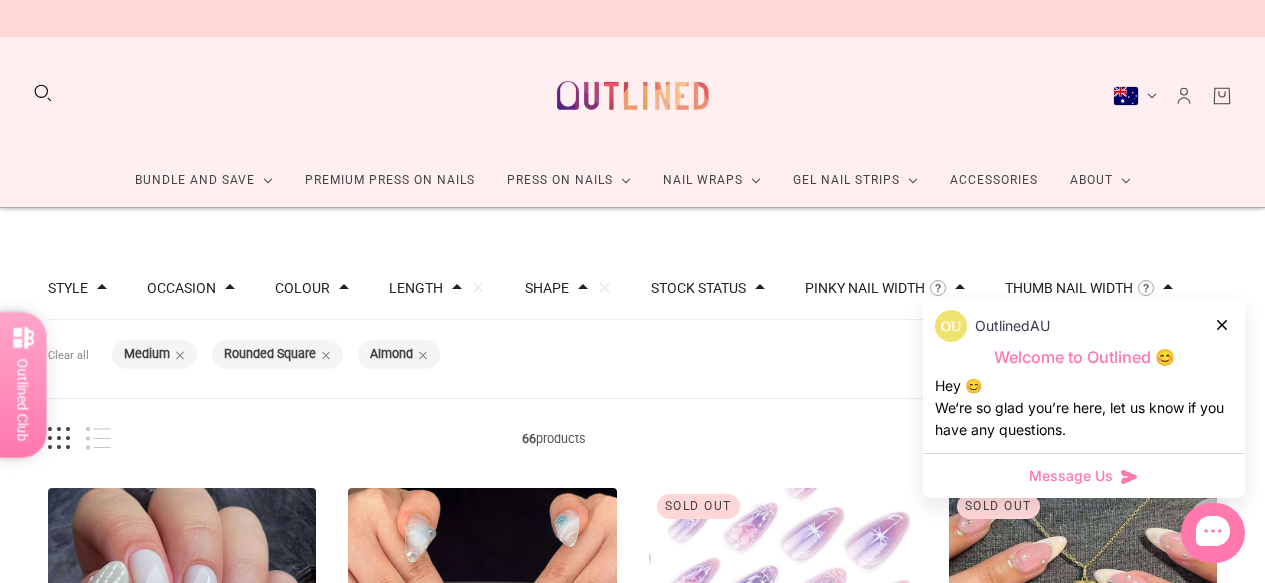 scroll, scrollTop: 1688, scrollLeft: 0, axis: vertical 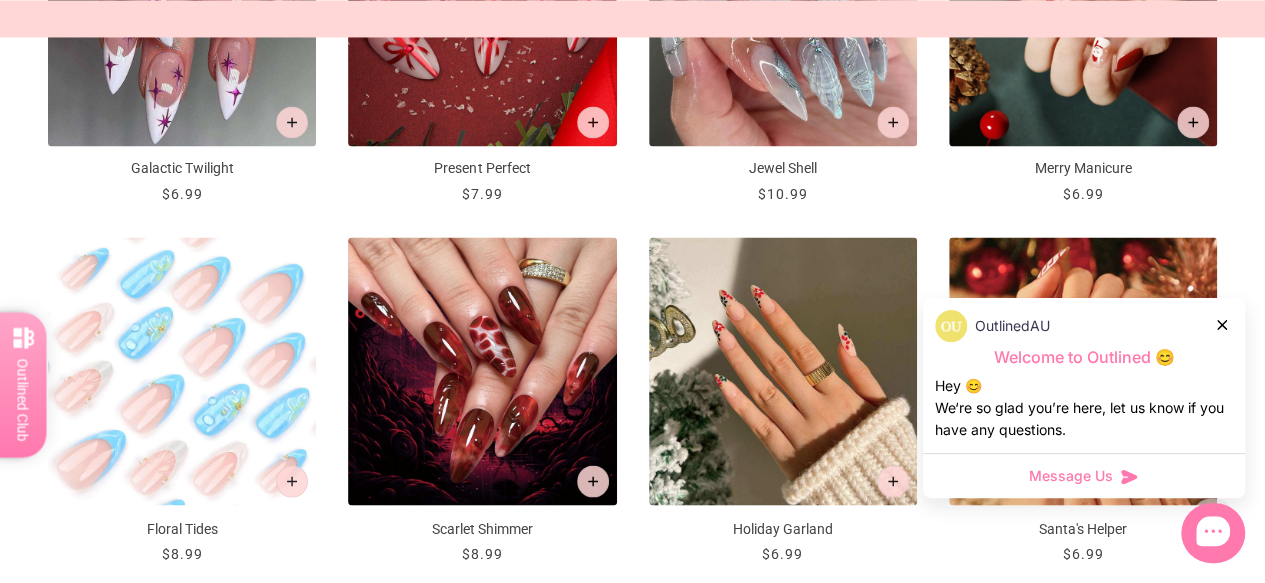 click on "OutlinedAU" at bounding box center [1084, 326] 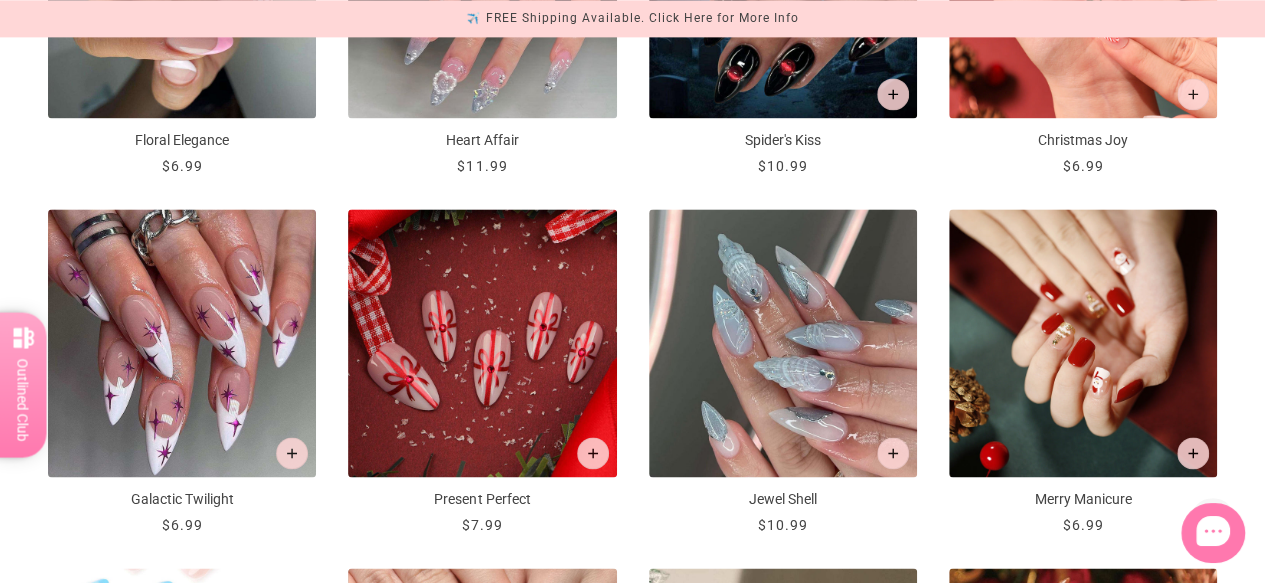 scroll, scrollTop: 1388, scrollLeft: 0, axis: vertical 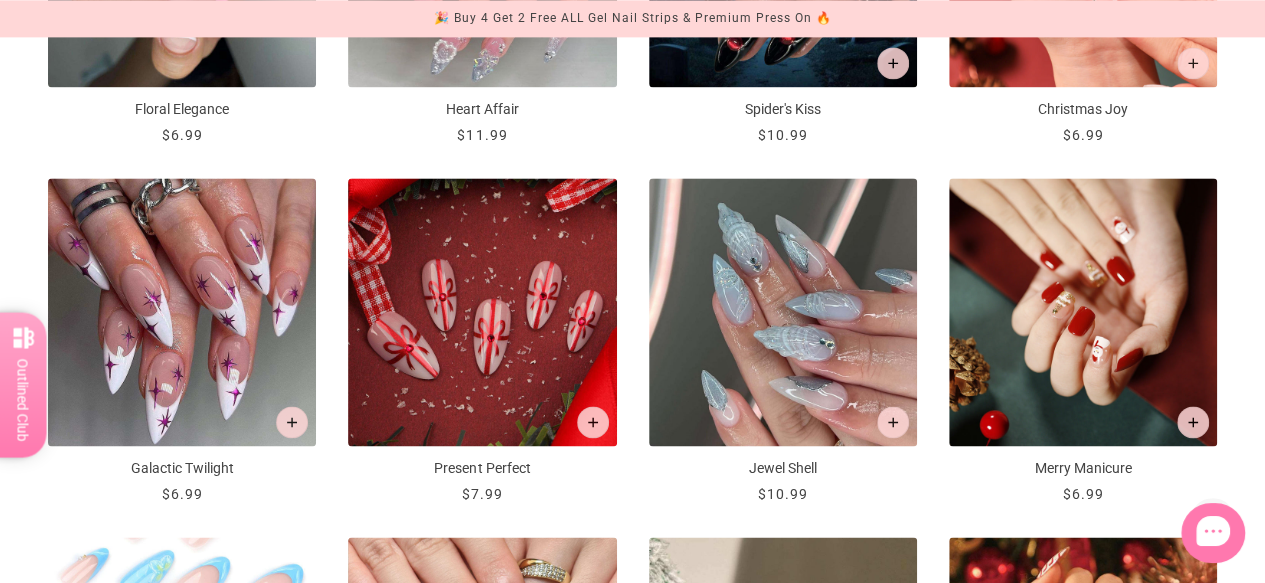 click at bounding box center (783, 312) 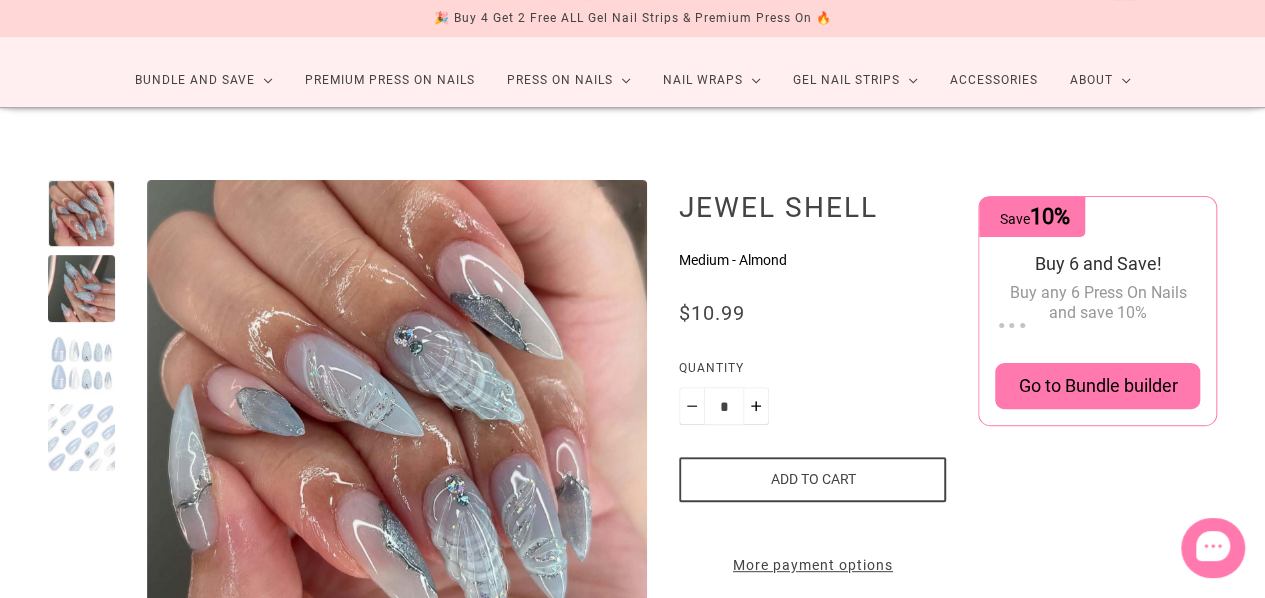 scroll, scrollTop: 100, scrollLeft: 0, axis: vertical 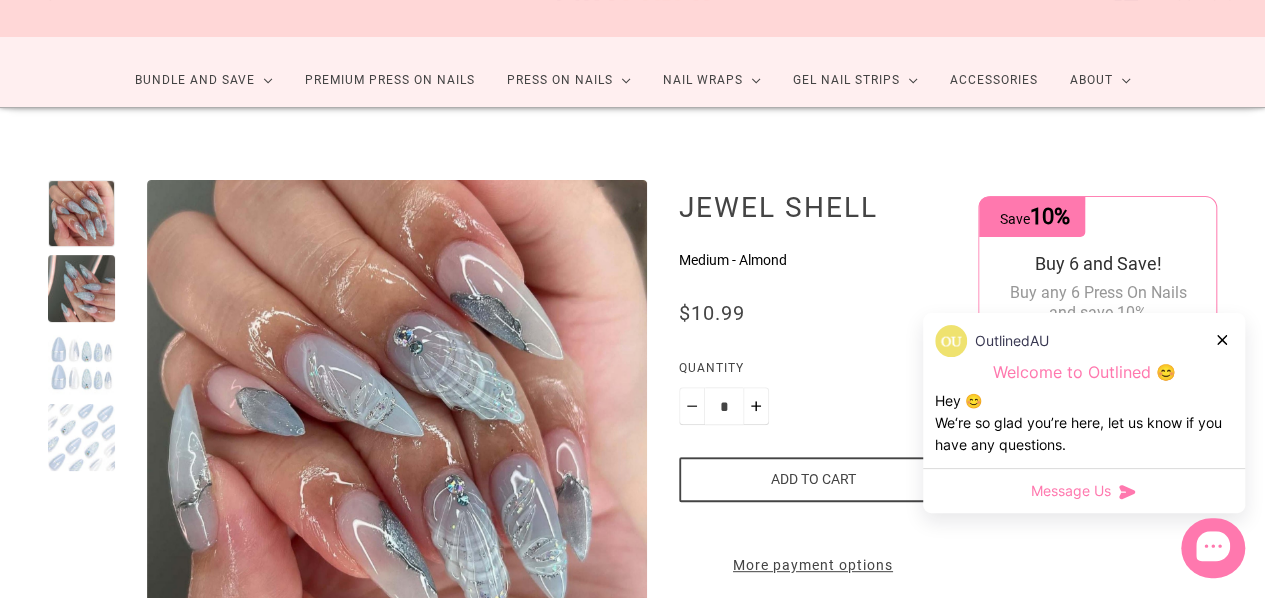 click at bounding box center [81, 363] 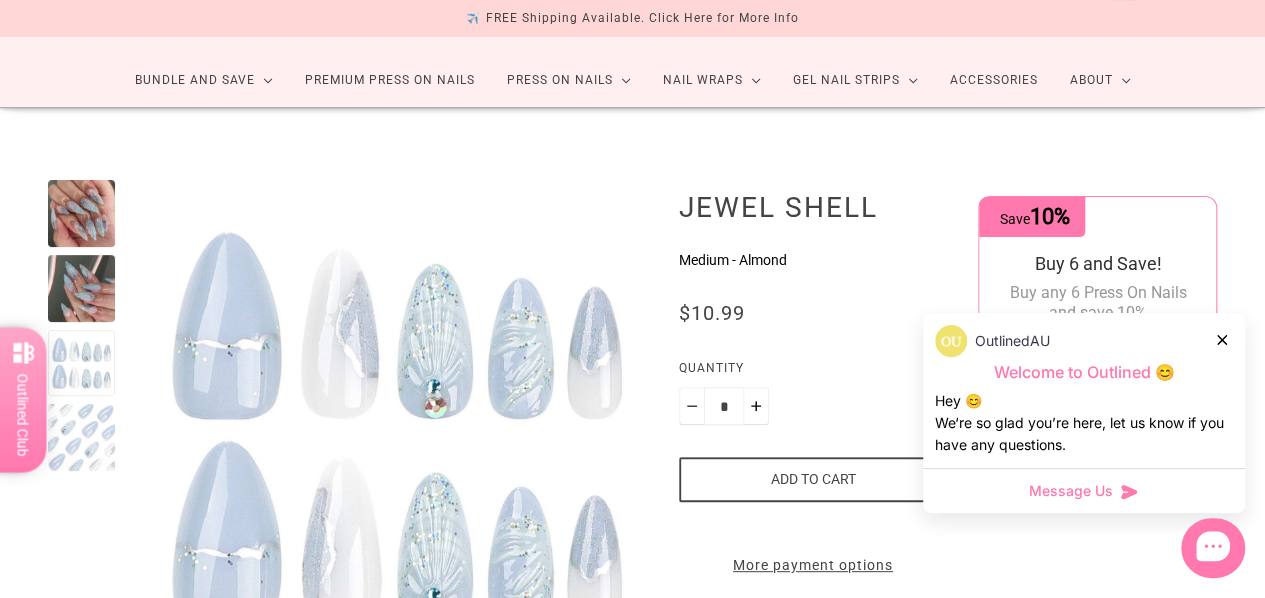 scroll, scrollTop: 200, scrollLeft: 0, axis: vertical 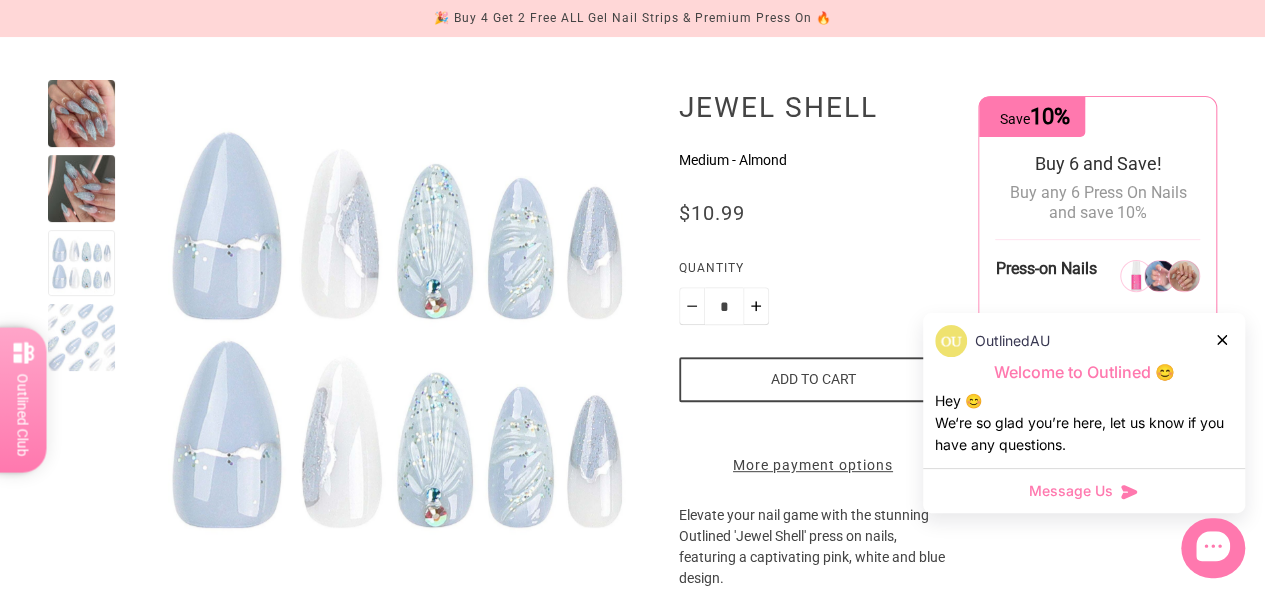 click at bounding box center (81, 337) 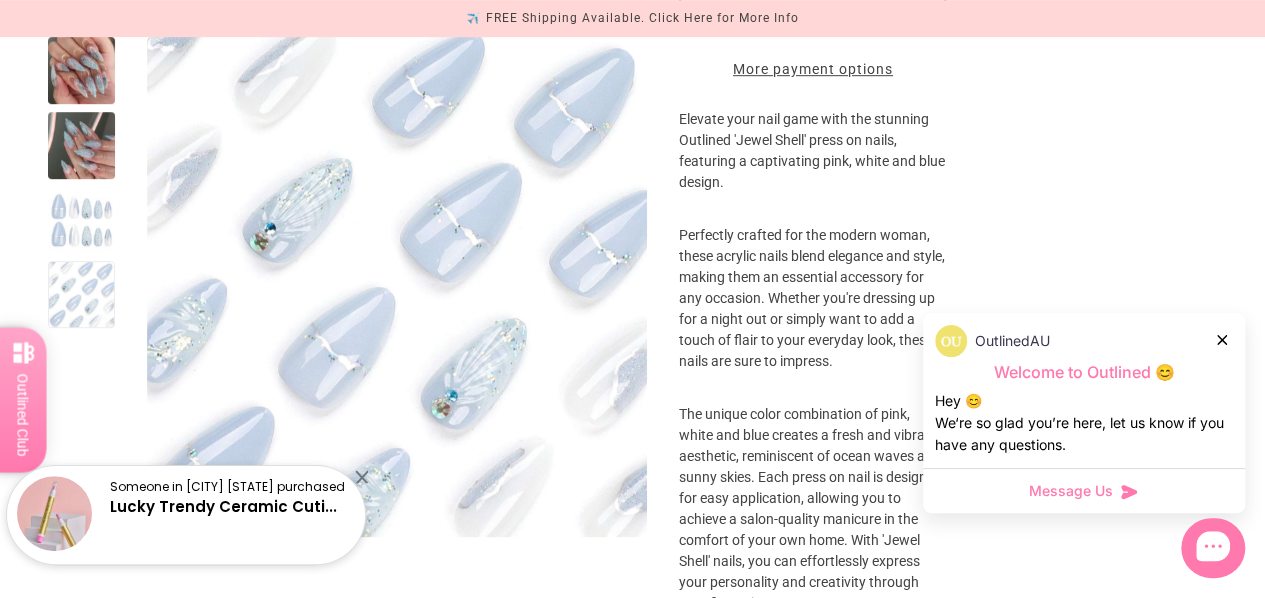scroll, scrollTop: 600, scrollLeft: 0, axis: vertical 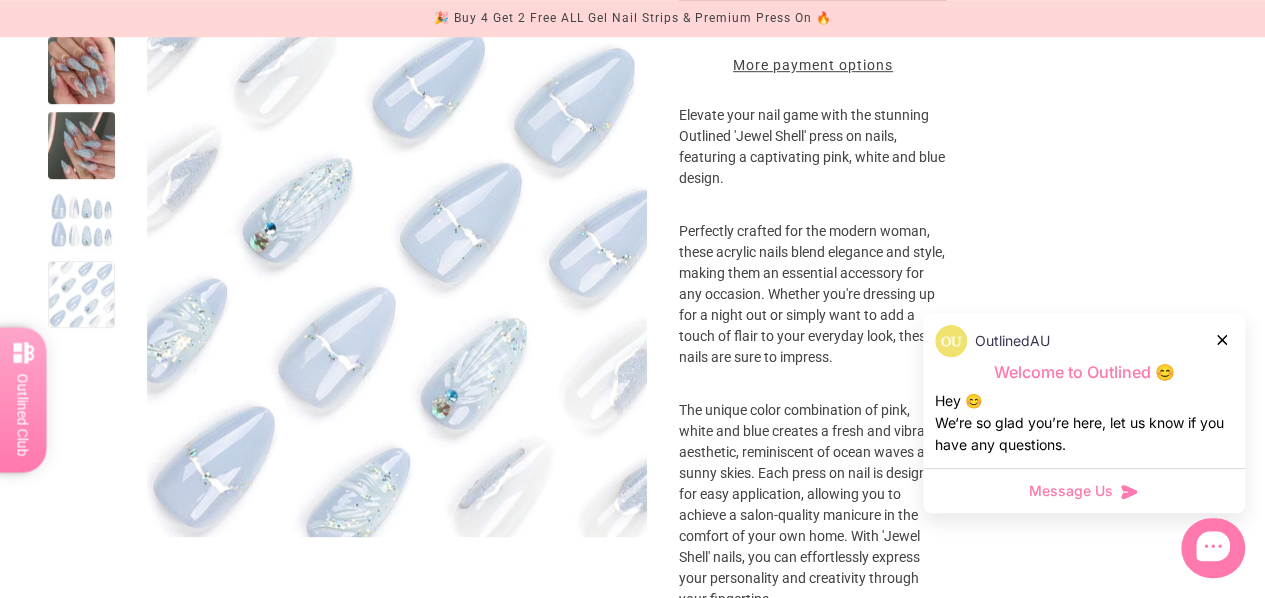 click 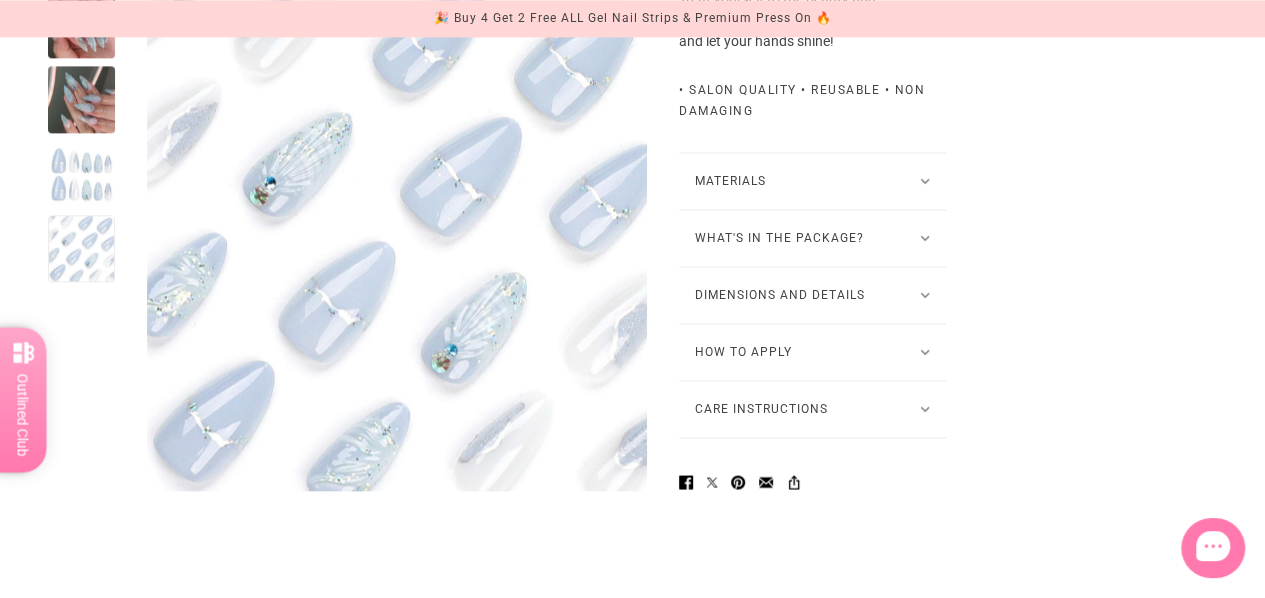 scroll, scrollTop: 1400, scrollLeft: 0, axis: vertical 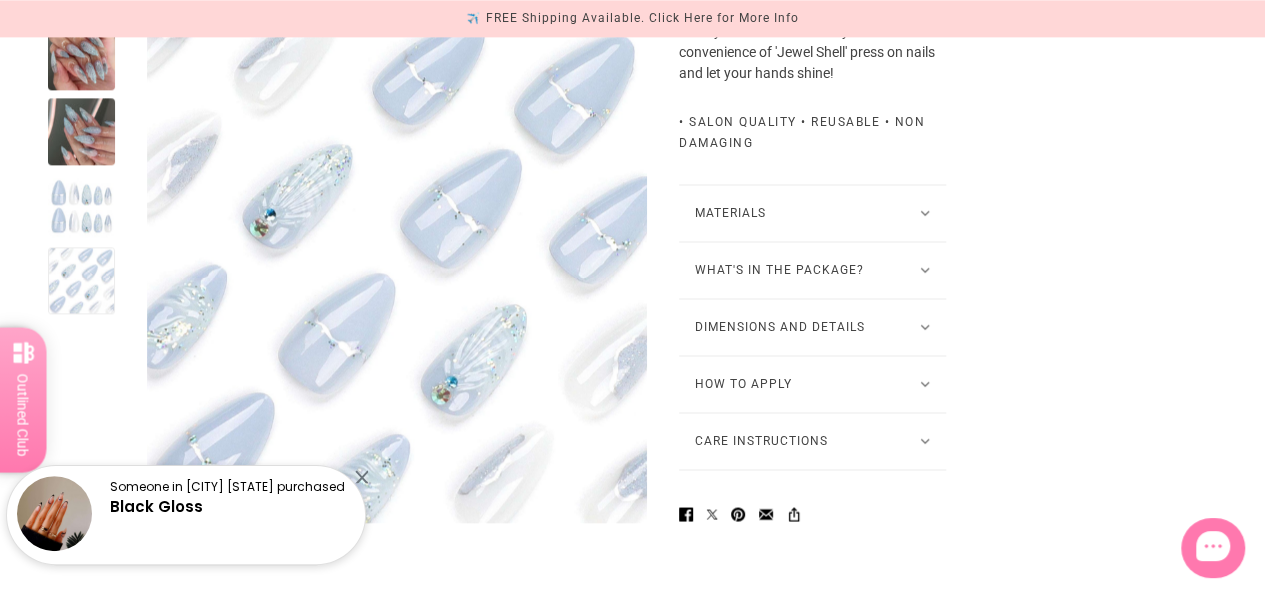 click on "How to Apply" at bounding box center (812, 384) 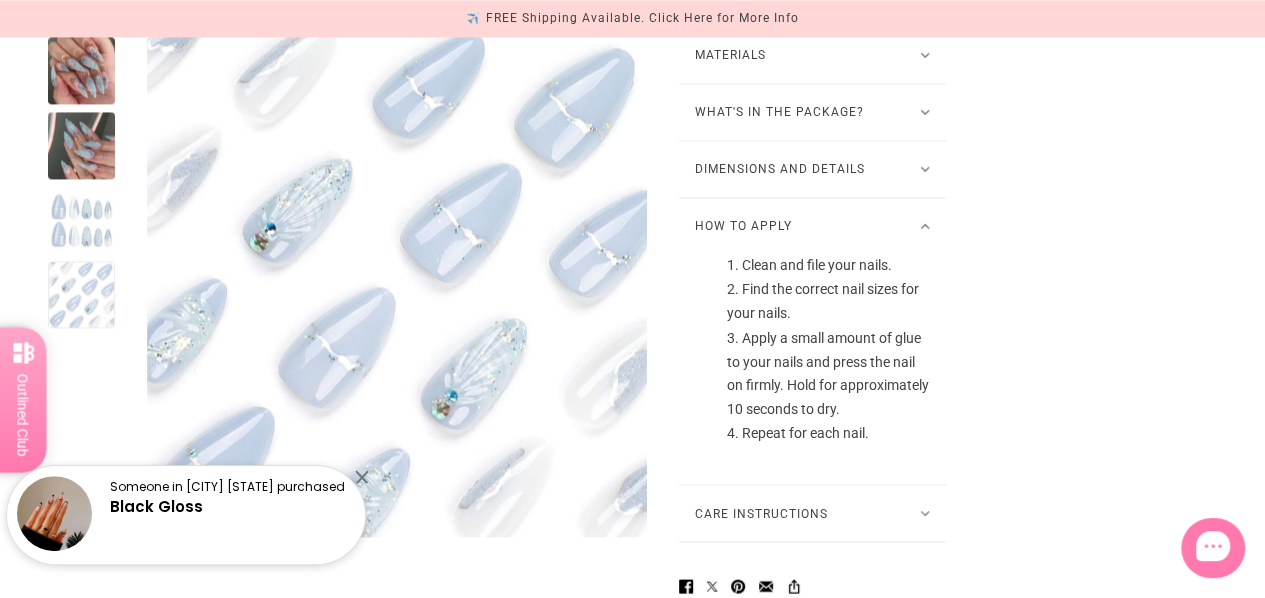scroll, scrollTop: 1700, scrollLeft: 0, axis: vertical 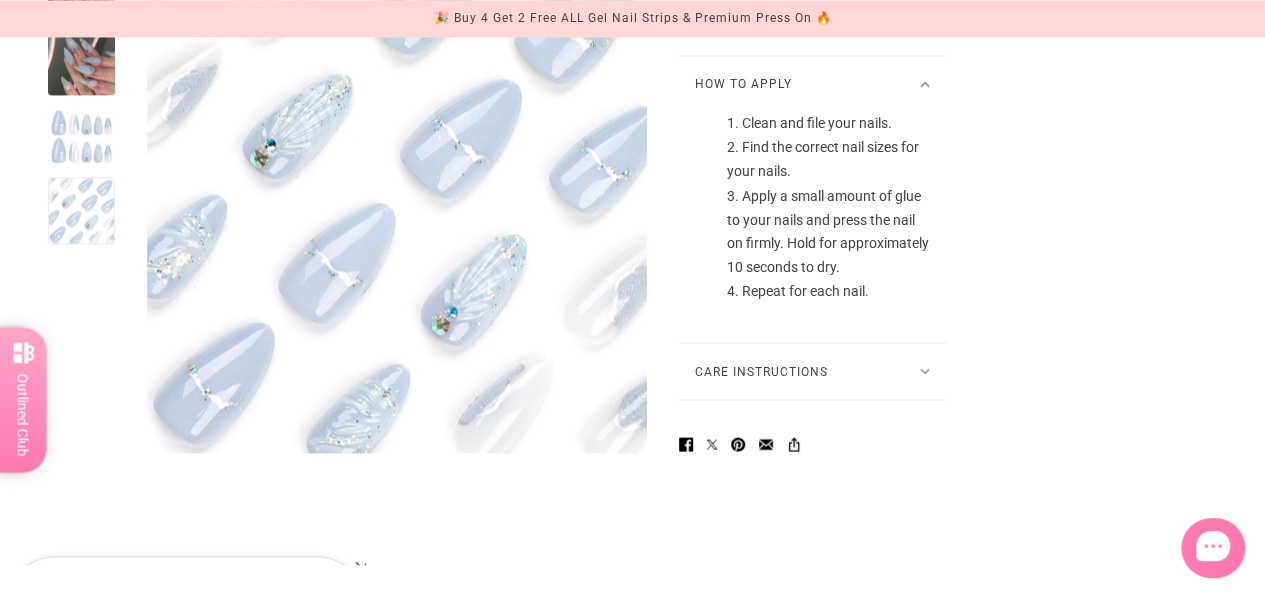 click on "Care Instructions" at bounding box center [812, 371] 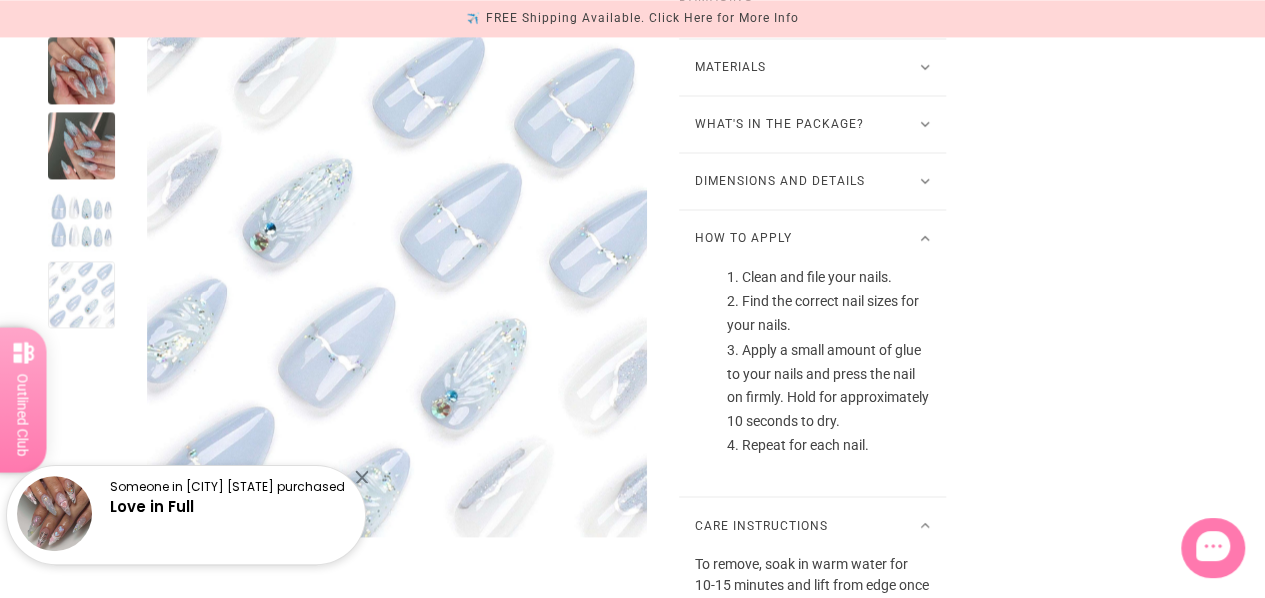 scroll, scrollTop: 1400, scrollLeft: 0, axis: vertical 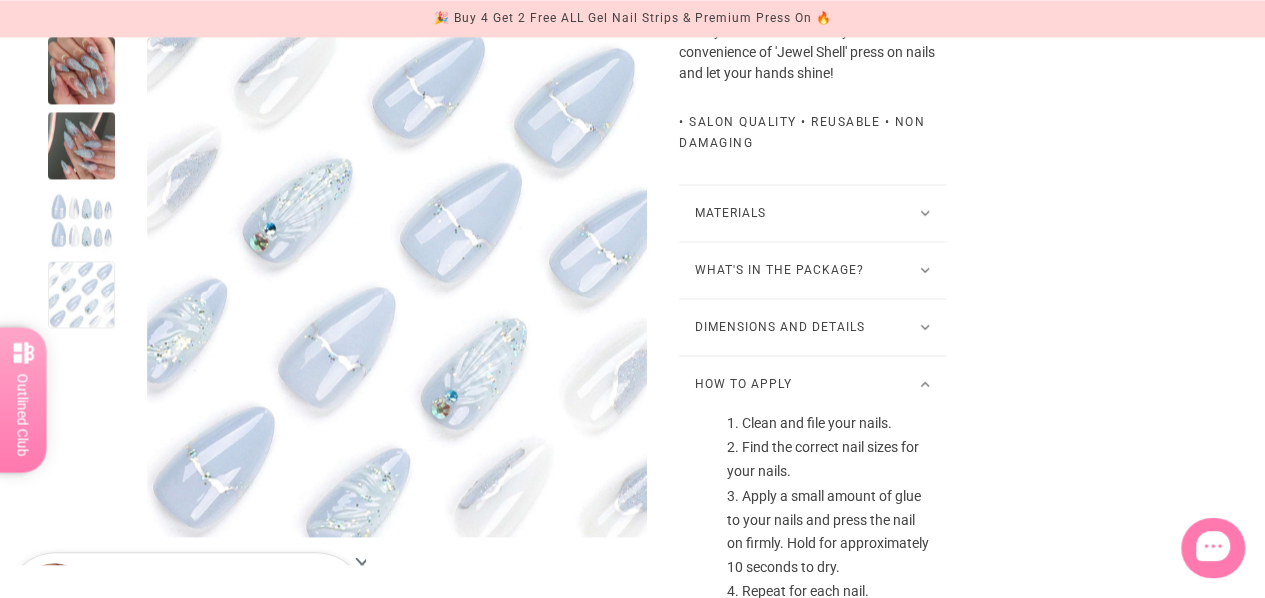 click on "What's in the package?" at bounding box center (812, 270) 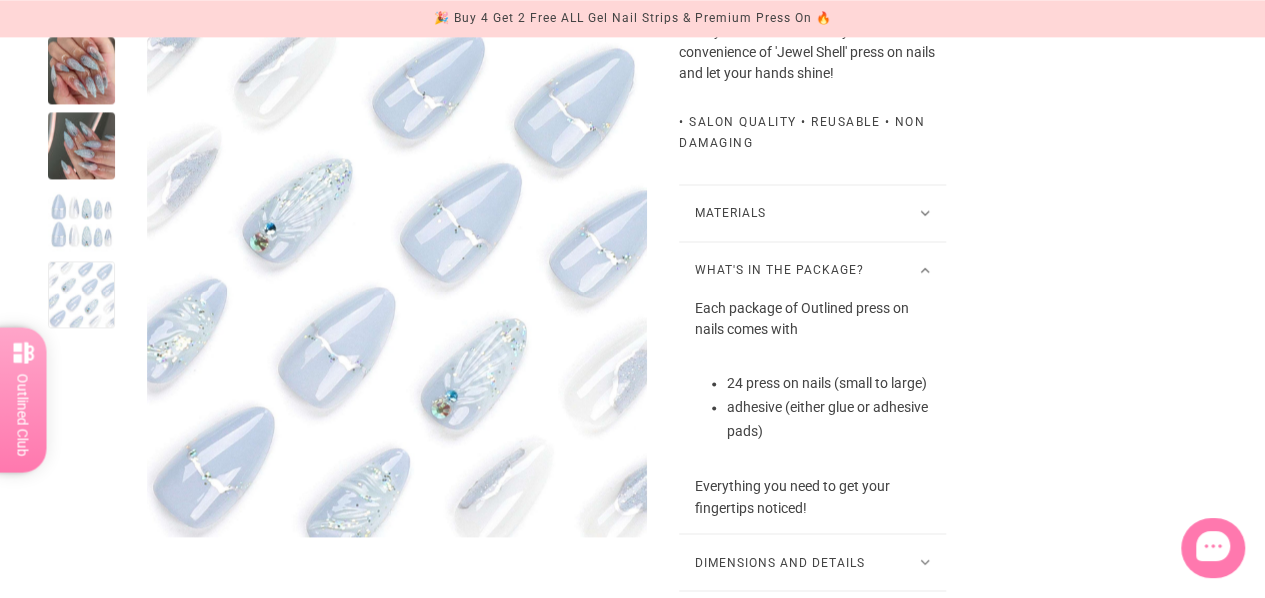 click on "What's in the package?" at bounding box center [812, 270] 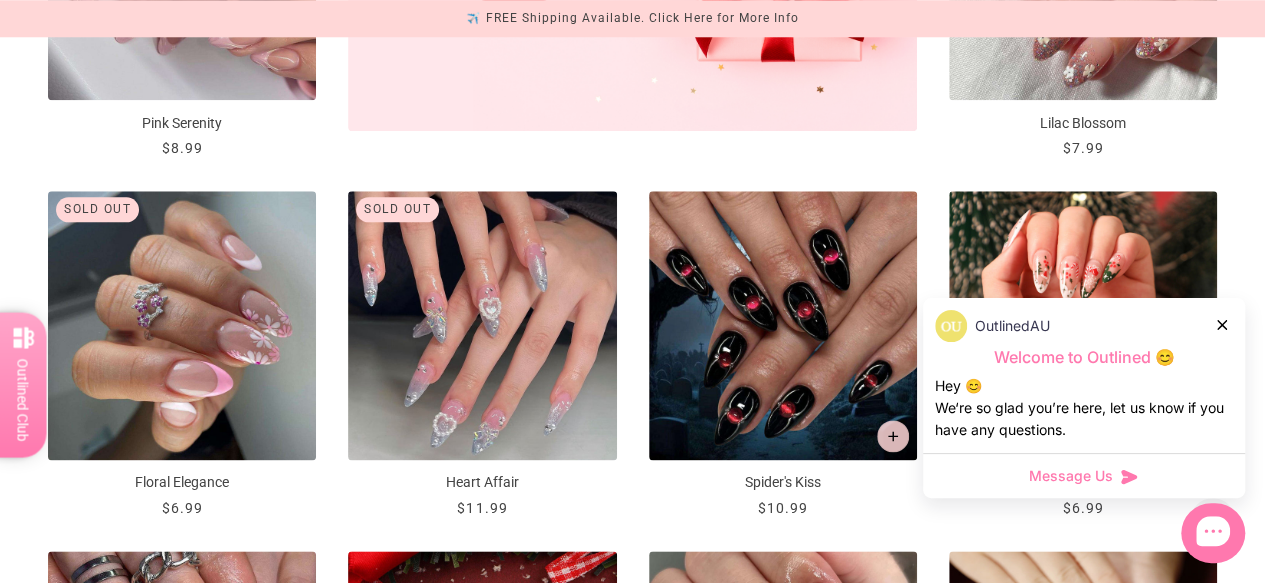 scroll, scrollTop: 988, scrollLeft: 0, axis: vertical 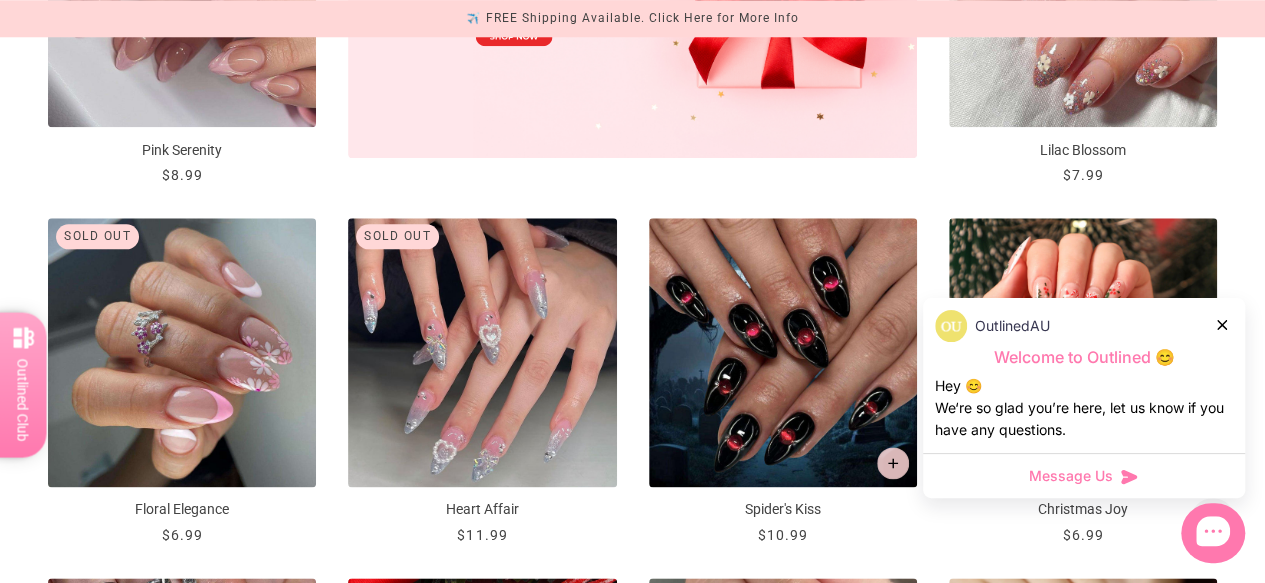 click 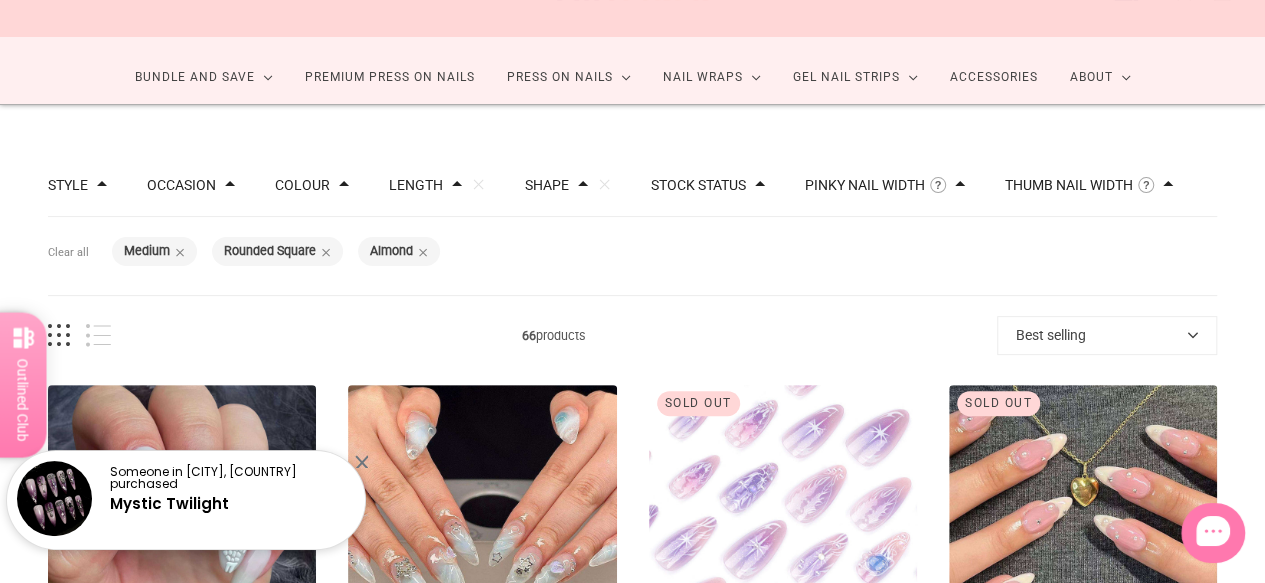 scroll, scrollTop: 100, scrollLeft: 0, axis: vertical 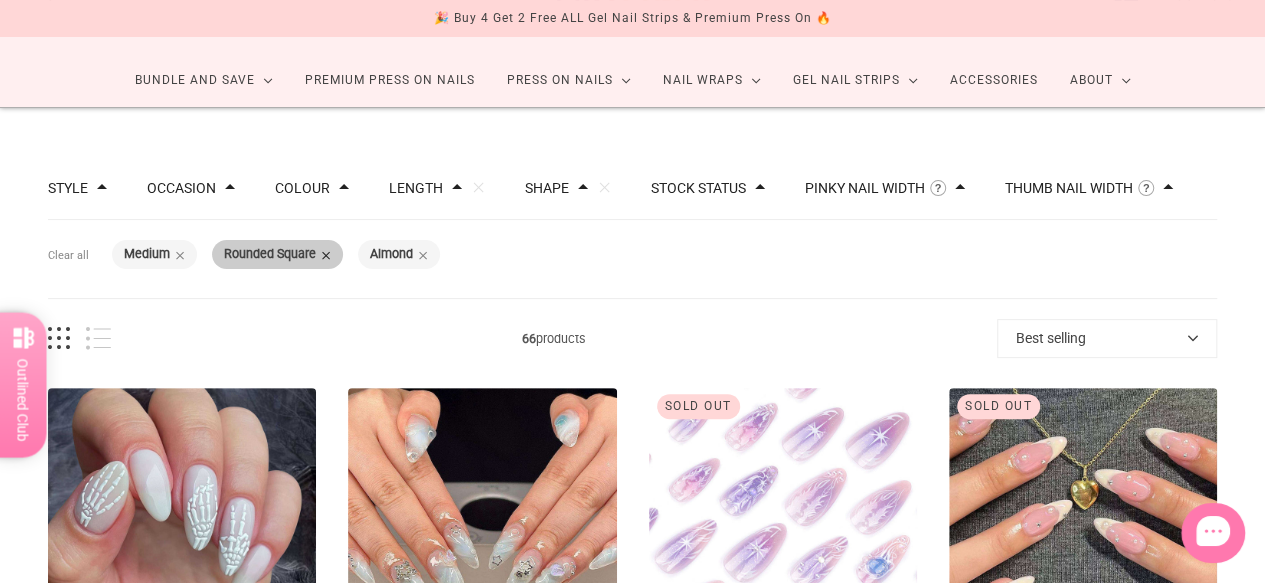 click at bounding box center (326, 255) 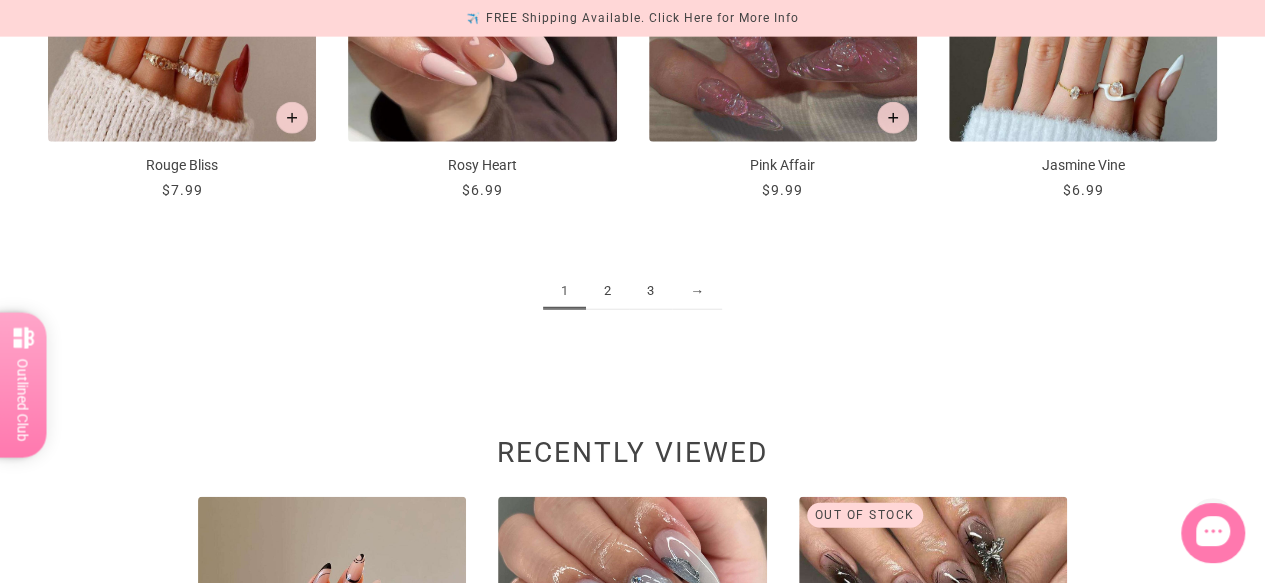 scroll, scrollTop: 2300, scrollLeft: 0, axis: vertical 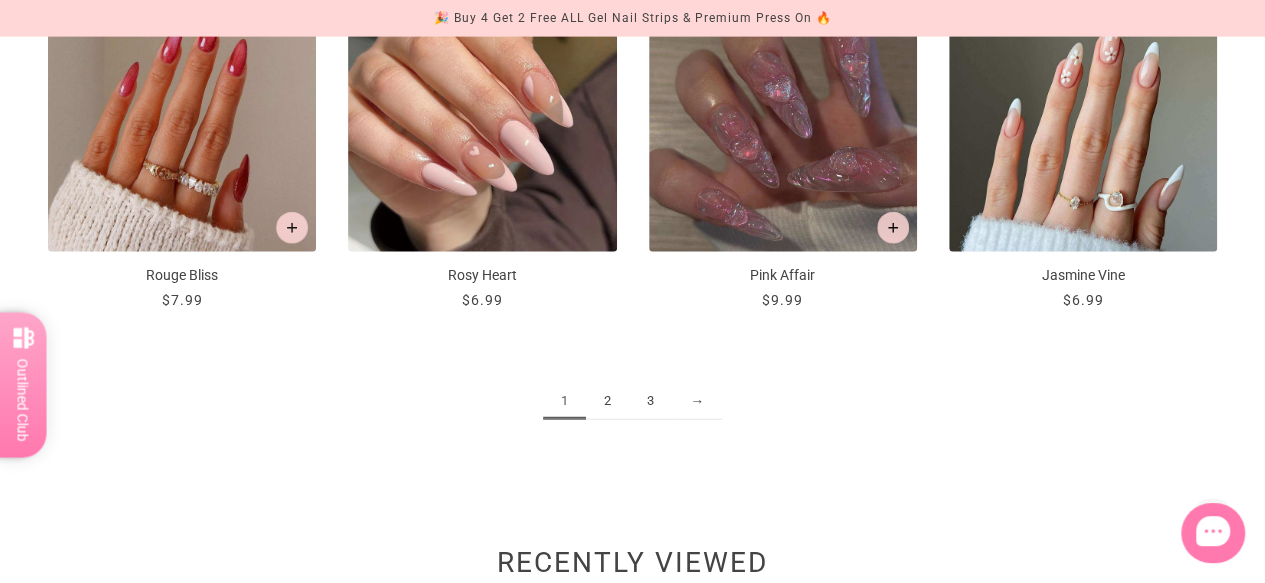 click on "2" at bounding box center [607, 401] 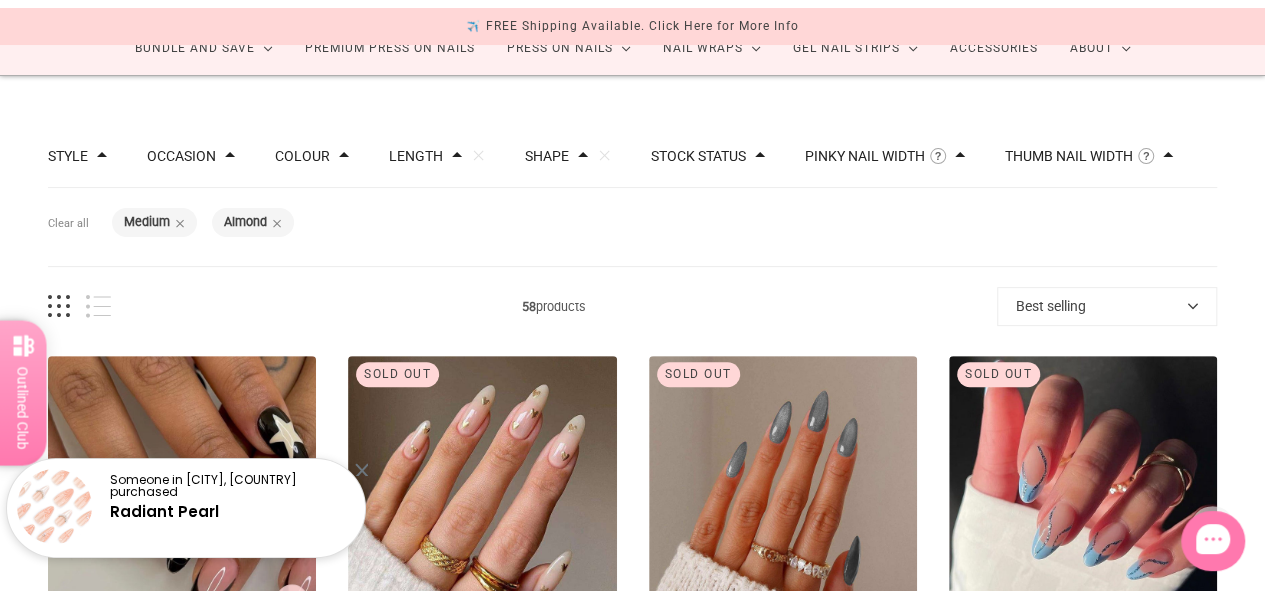 scroll, scrollTop: 0, scrollLeft: 0, axis: both 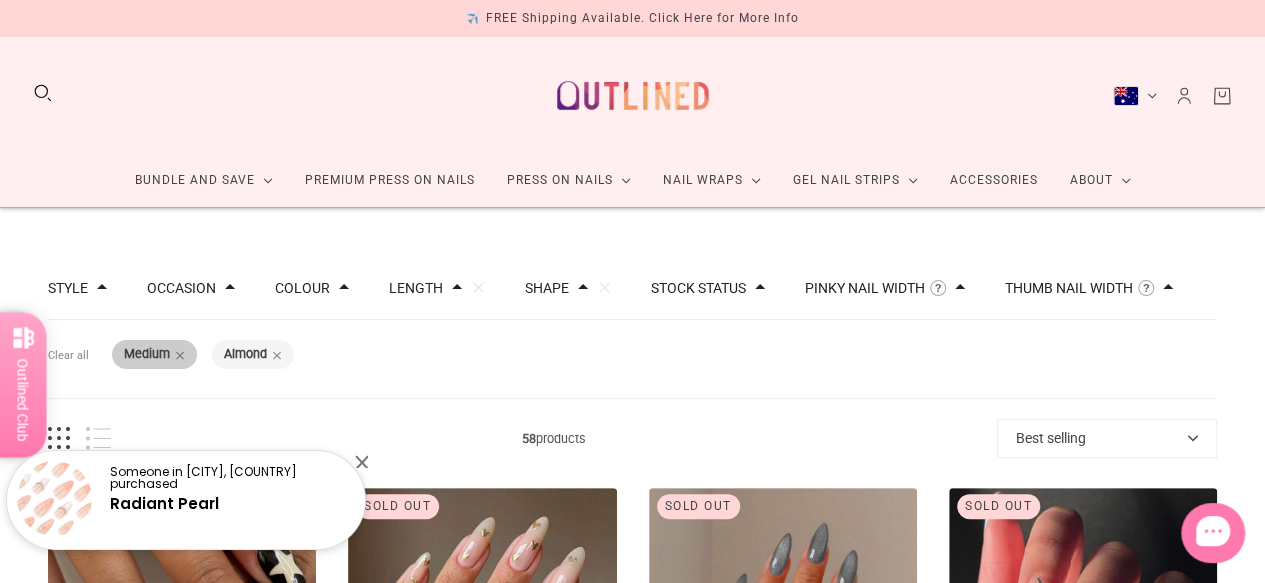 click on "Length:  Medium" at bounding box center (154, 354) 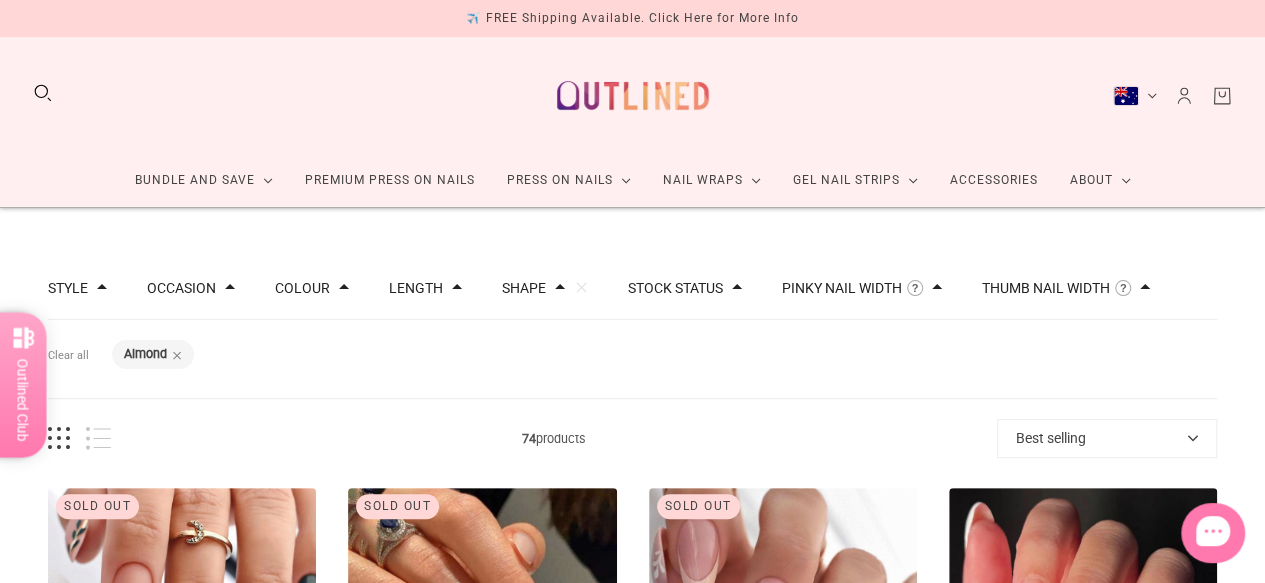 click at bounding box center [457, 287] 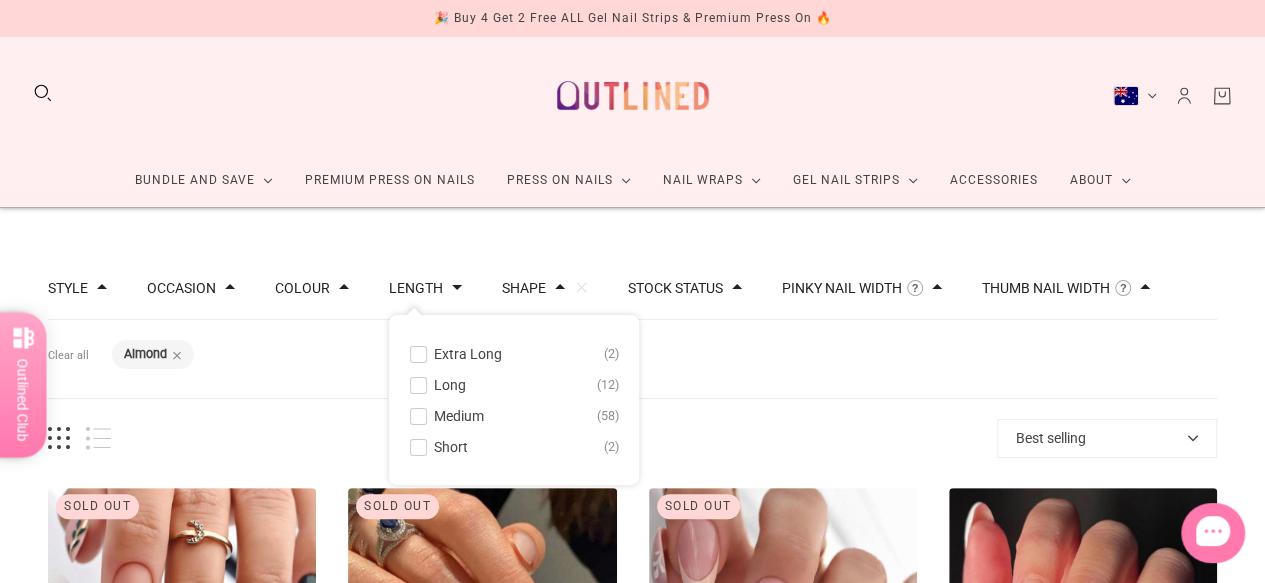 click at bounding box center [418, 447] 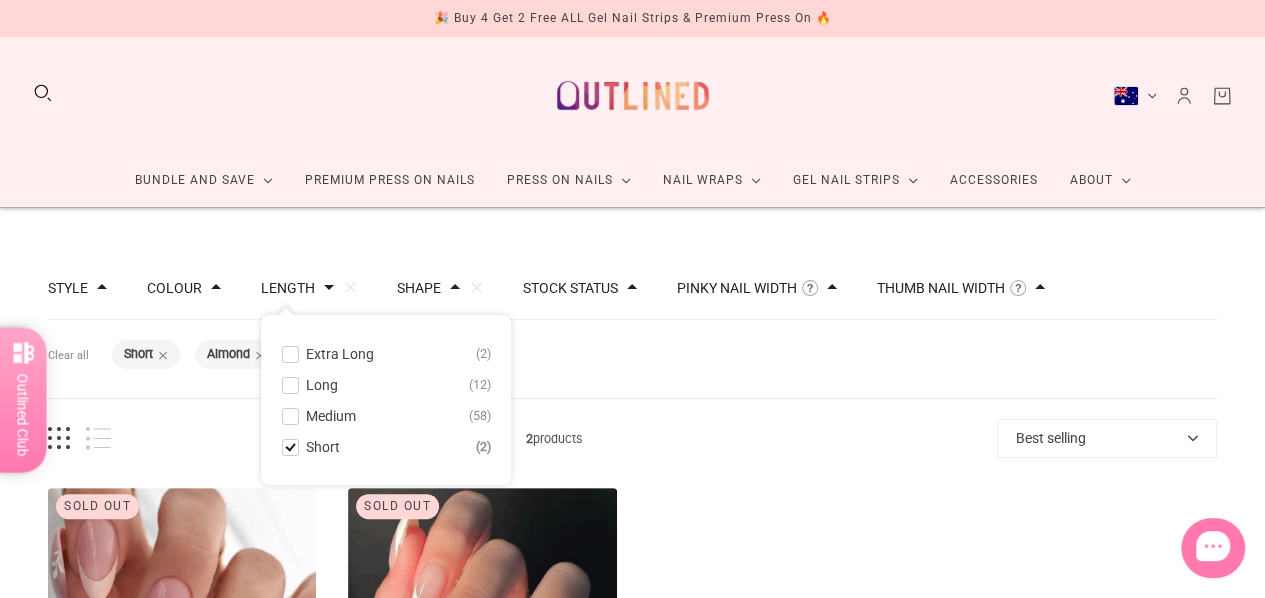 click on "2  products Best selling Best selling Relevance Date: New to Old Date: Old to New Title: A-Z Title: Z-A Price: Low to High Price: High to Low" at bounding box center (632, 438) 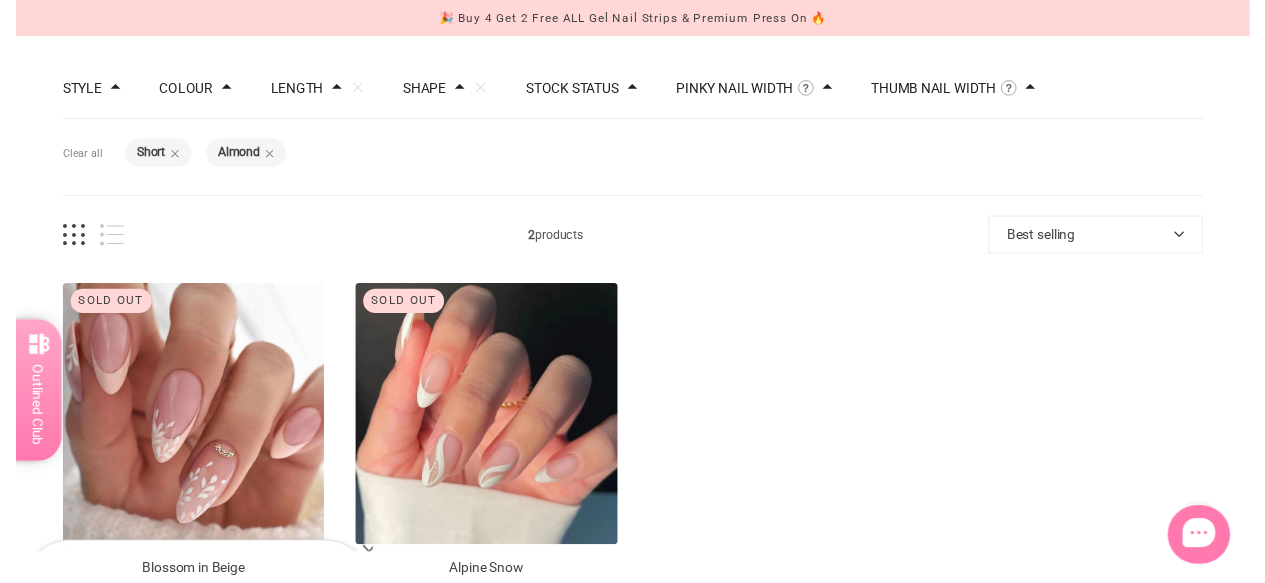 scroll, scrollTop: 200, scrollLeft: 0, axis: vertical 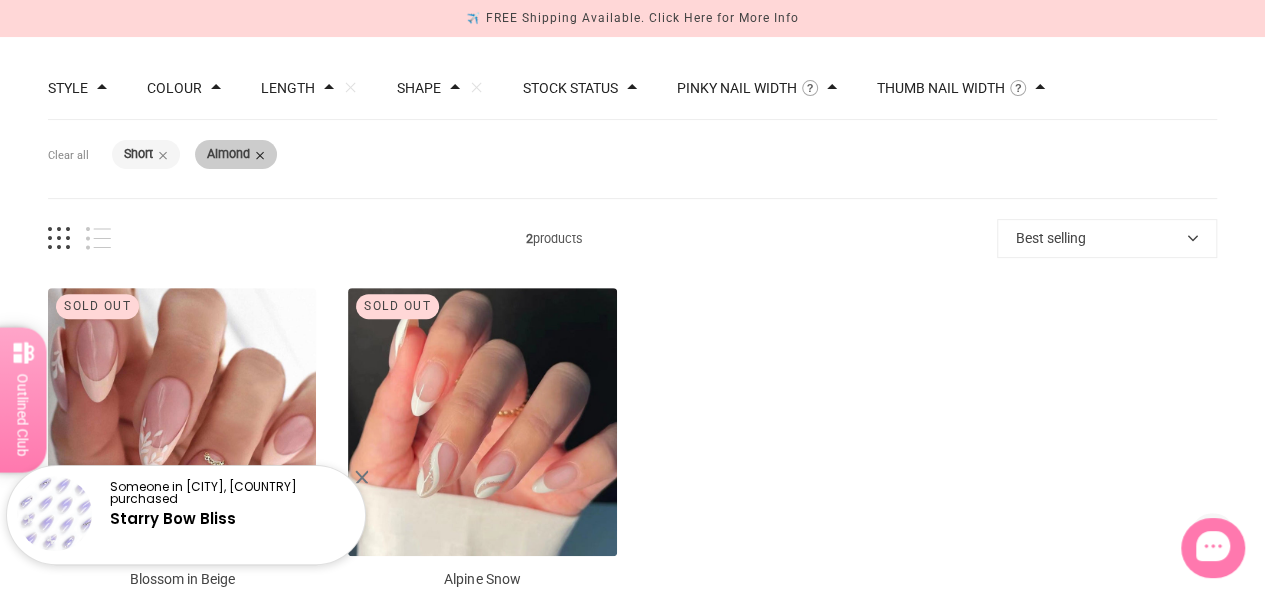 click at bounding box center (260, 155) 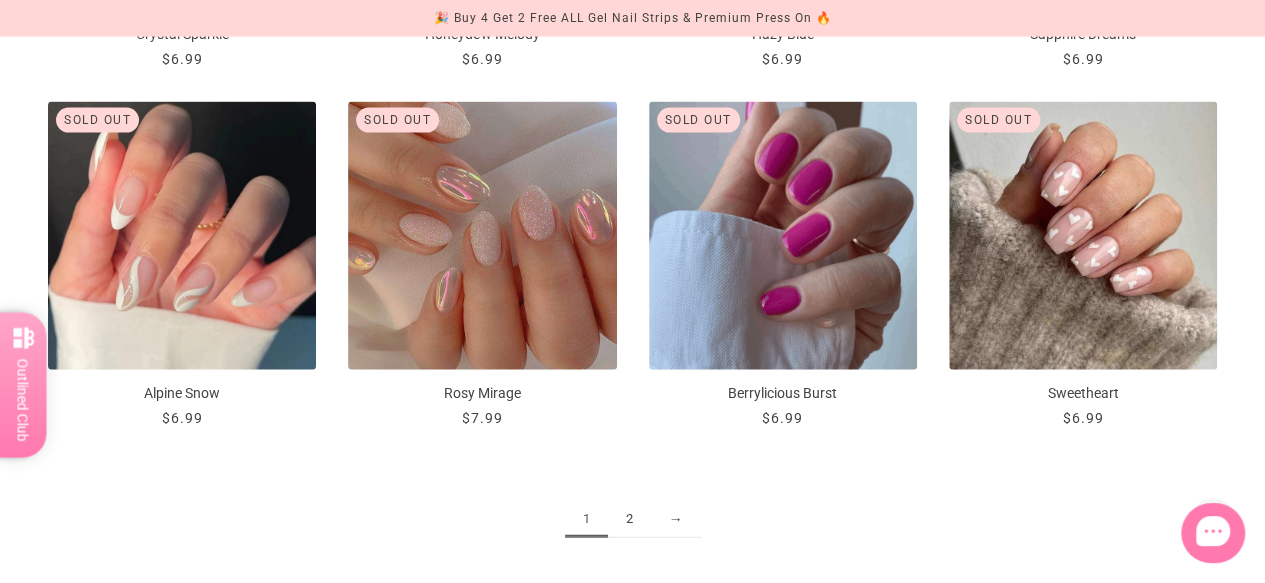 scroll, scrollTop: 2200, scrollLeft: 0, axis: vertical 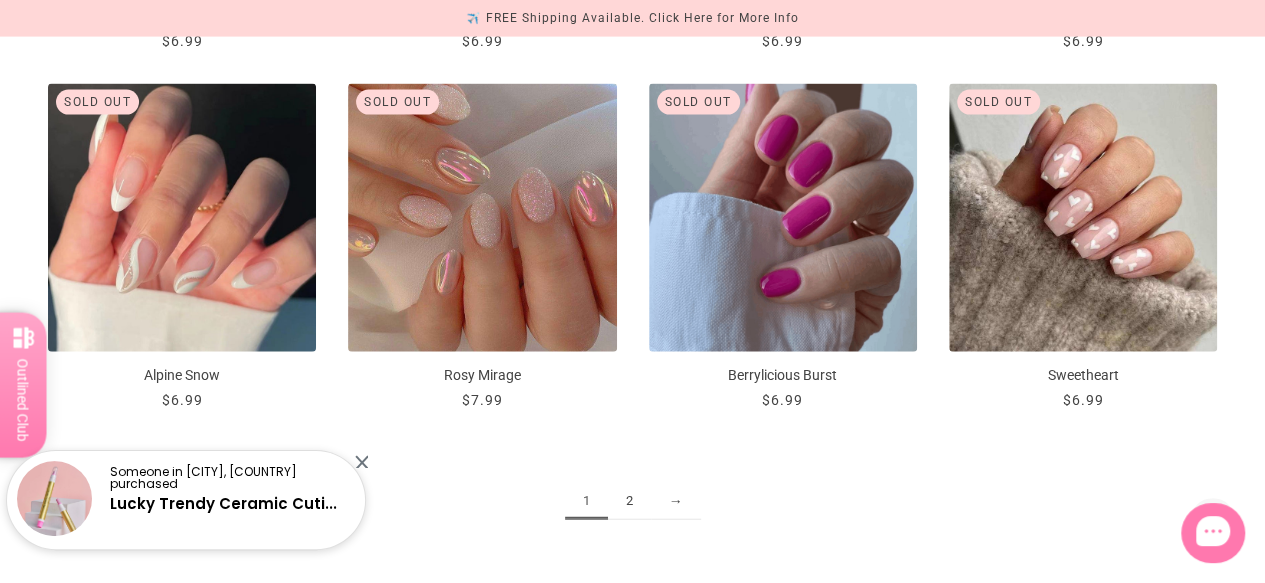 click on "2" at bounding box center (629, 501) 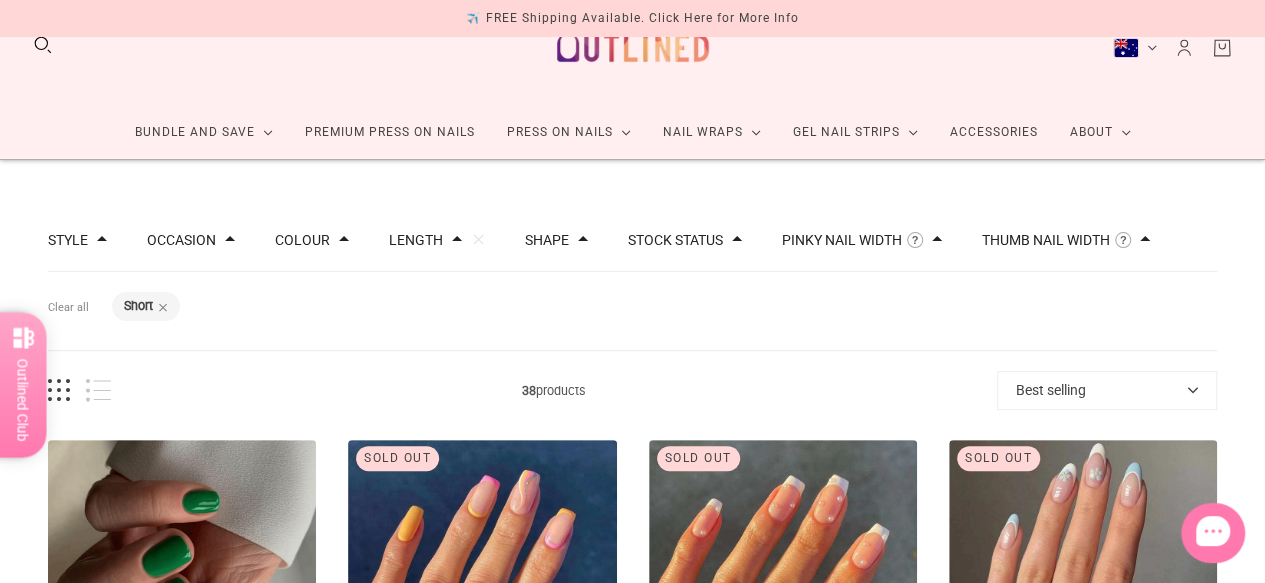 scroll, scrollTop: 0, scrollLeft: 0, axis: both 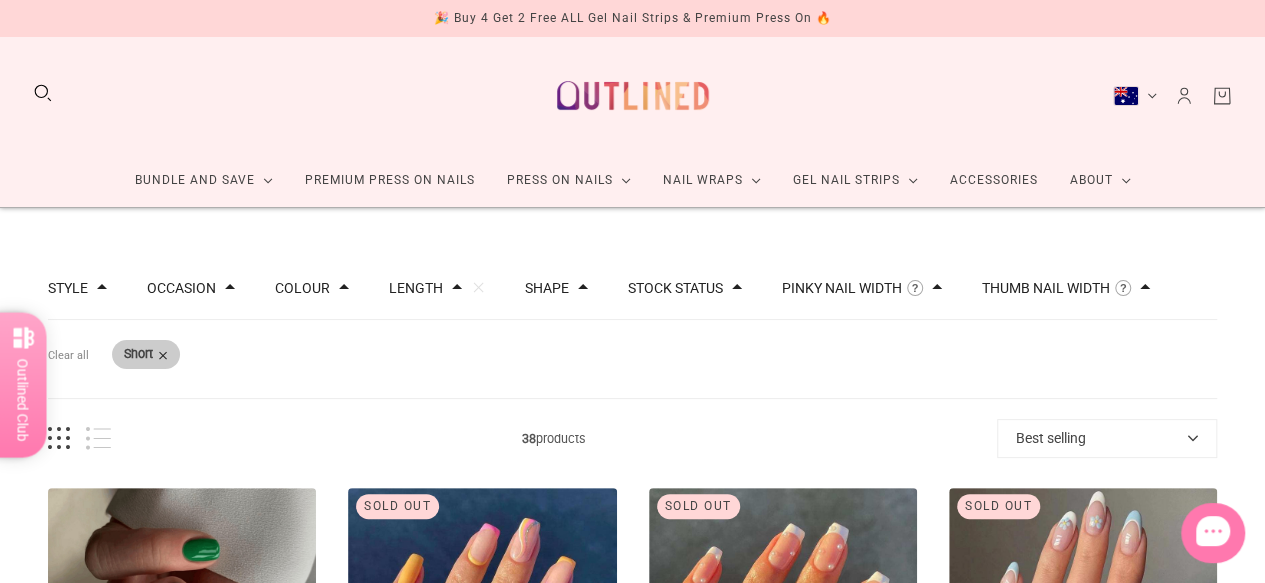 click at bounding box center (163, 355) 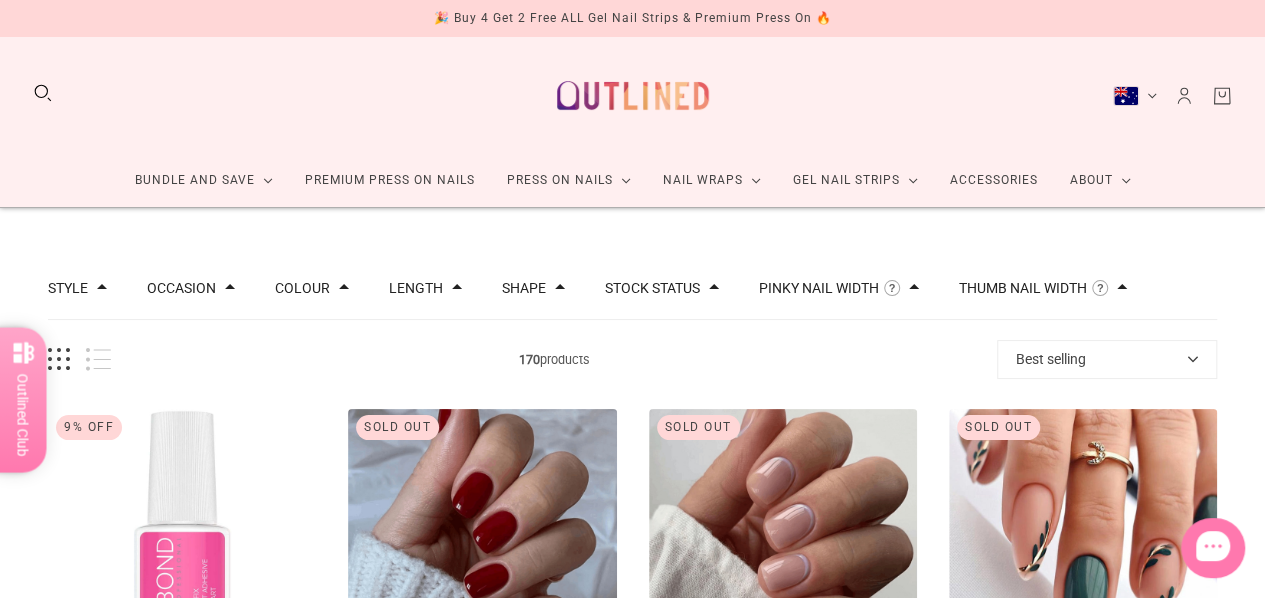 click at bounding box center [457, 287] 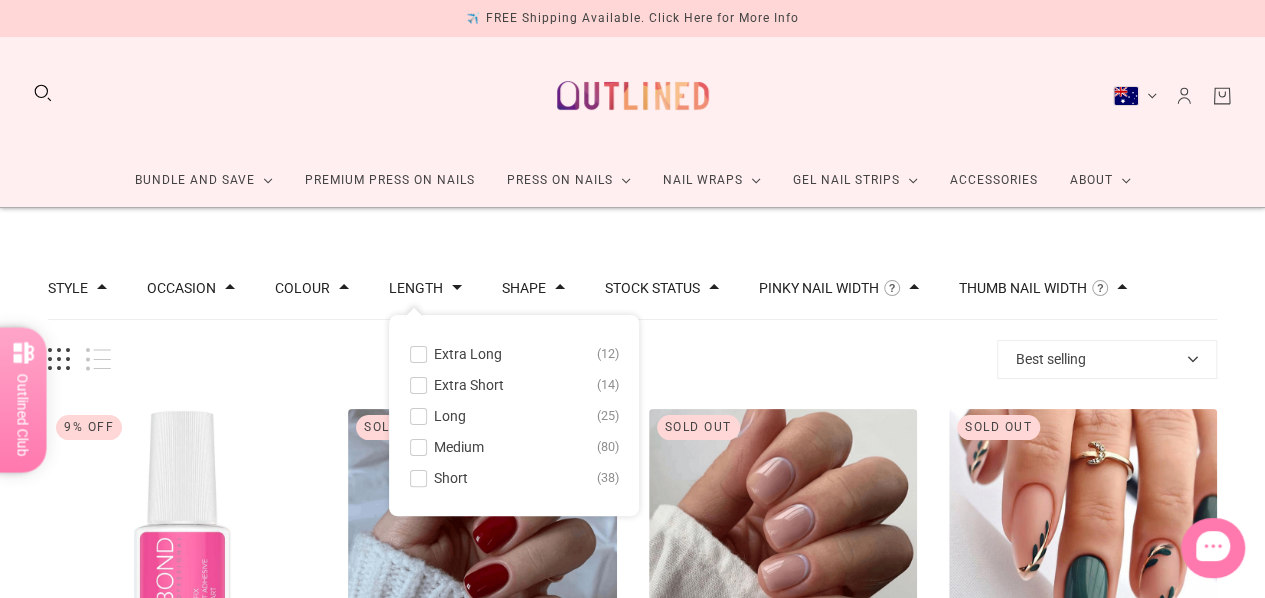 click at bounding box center [418, 447] 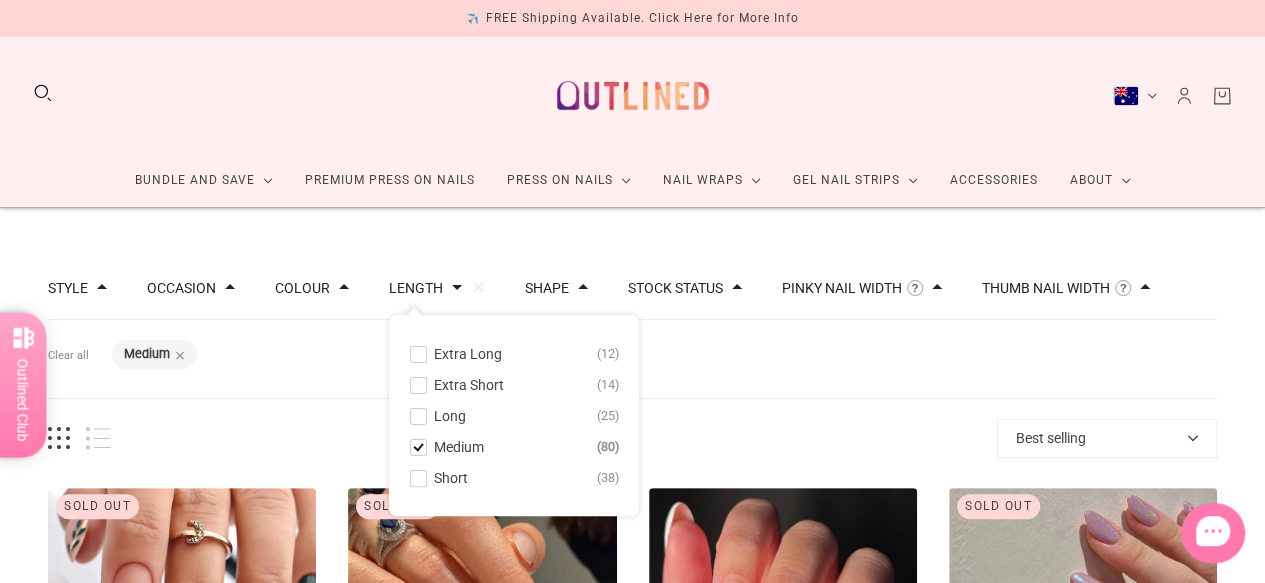 click on "Filters   Clear all   Length:  Medium" at bounding box center (632, 359) 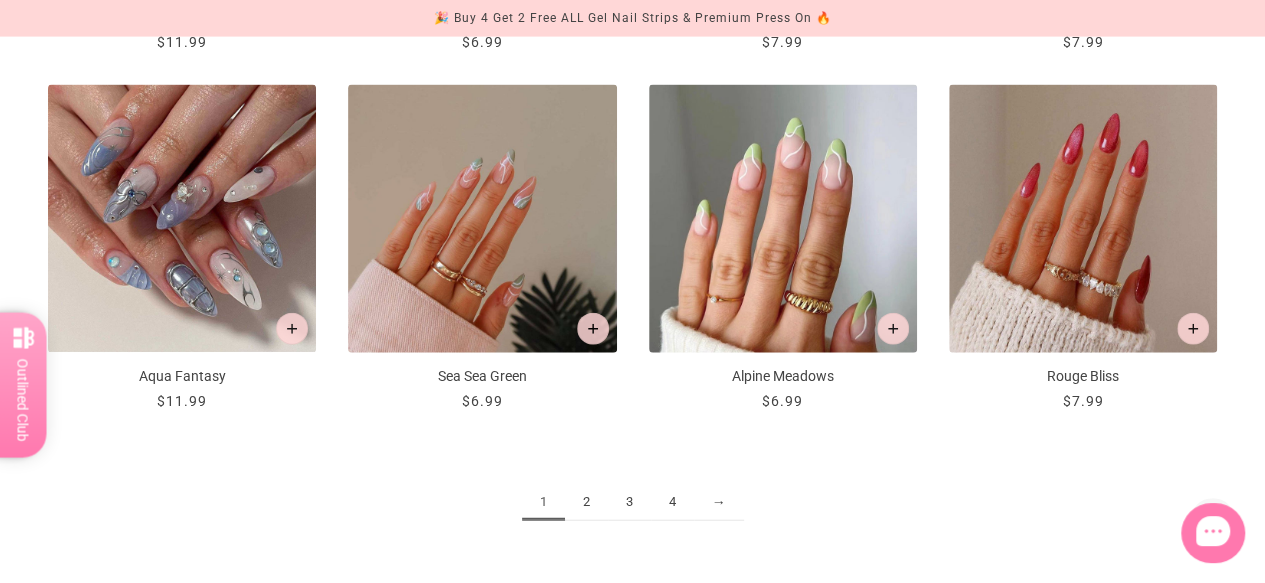 scroll, scrollTop: 2200, scrollLeft: 0, axis: vertical 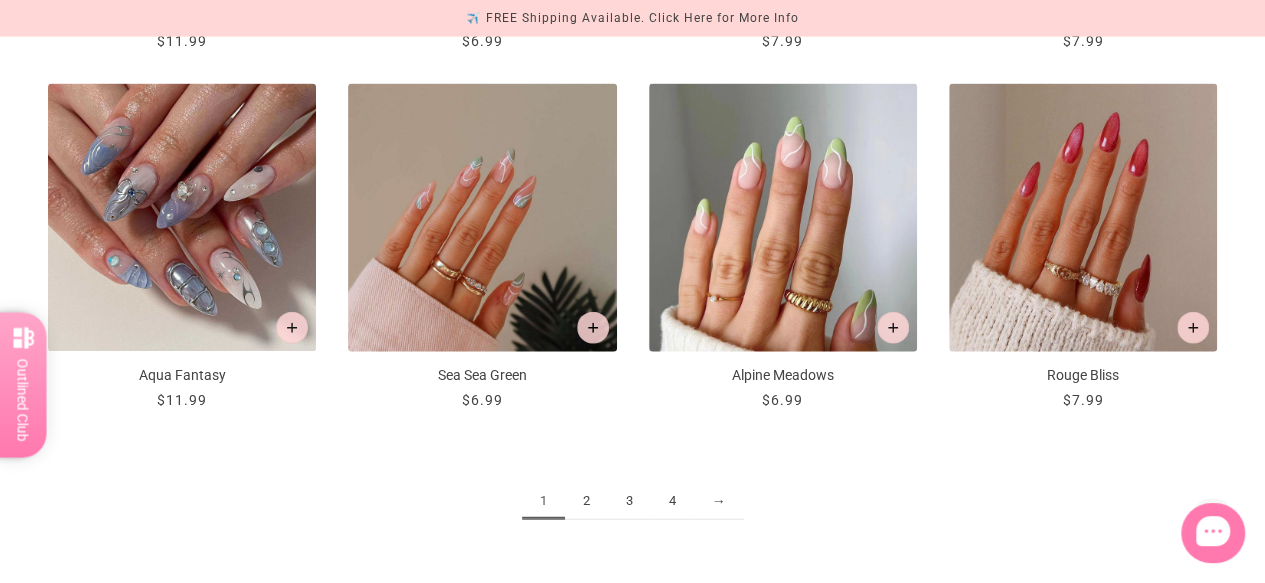 click on "2" at bounding box center (586, 501) 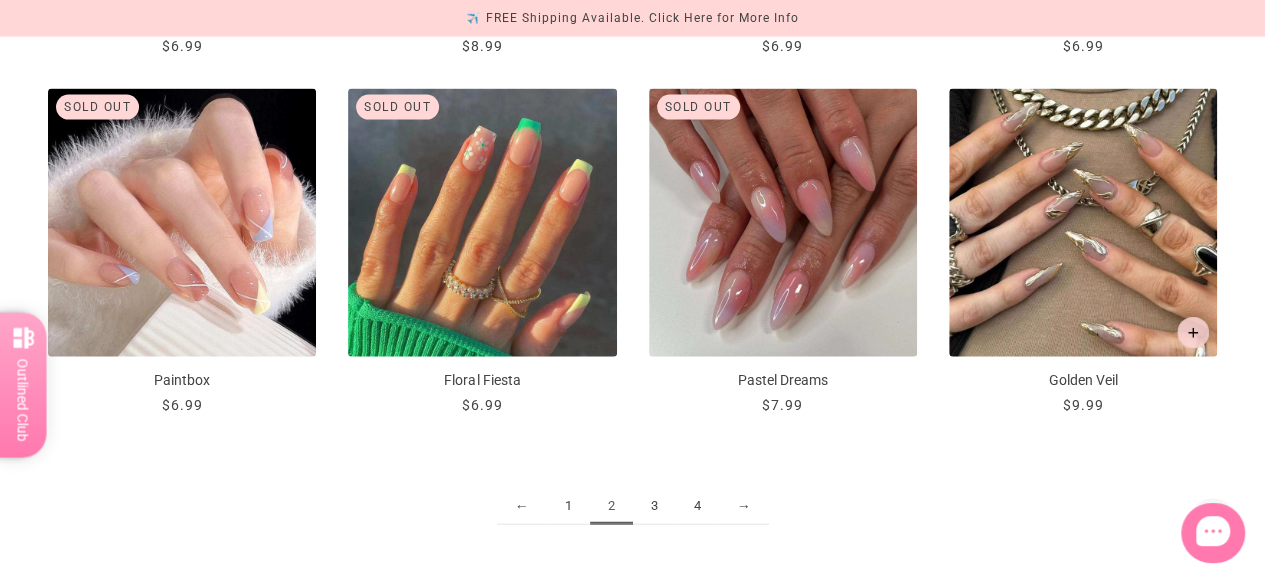 scroll, scrollTop: 2200, scrollLeft: 0, axis: vertical 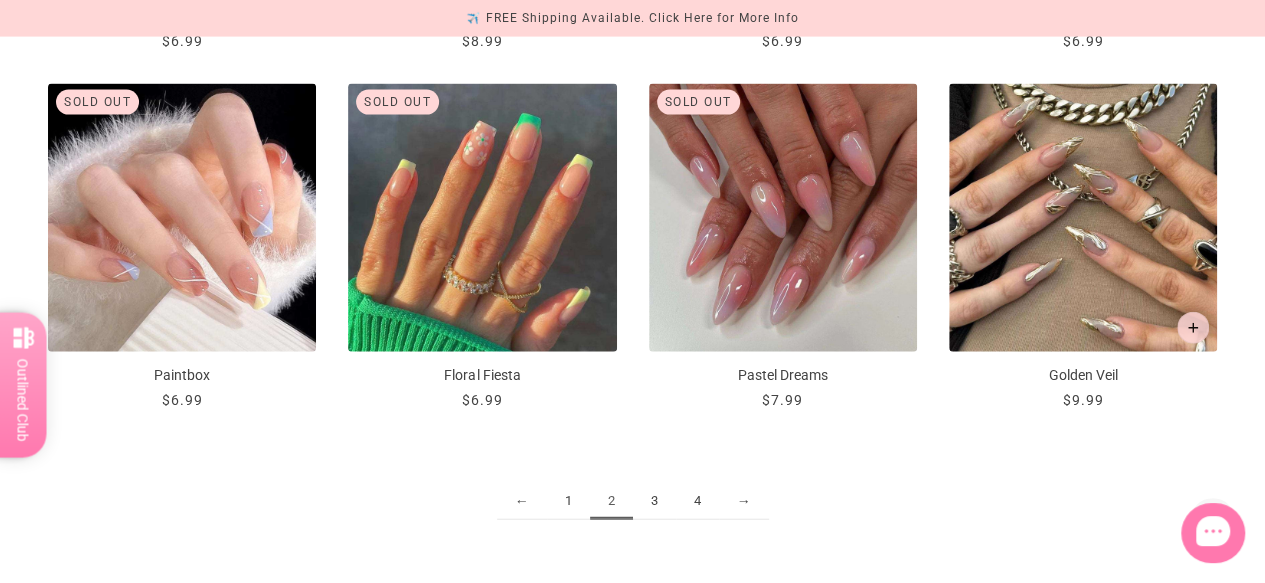 click on "3" at bounding box center (654, 501) 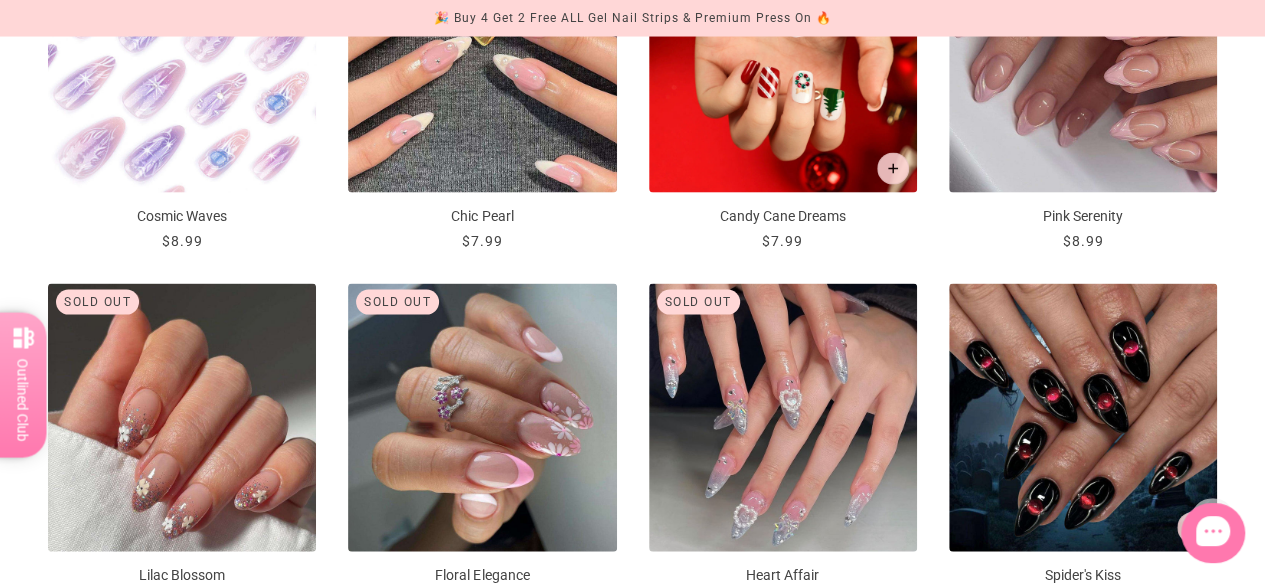 scroll, scrollTop: 2400, scrollLeft: 0, axis: vertical 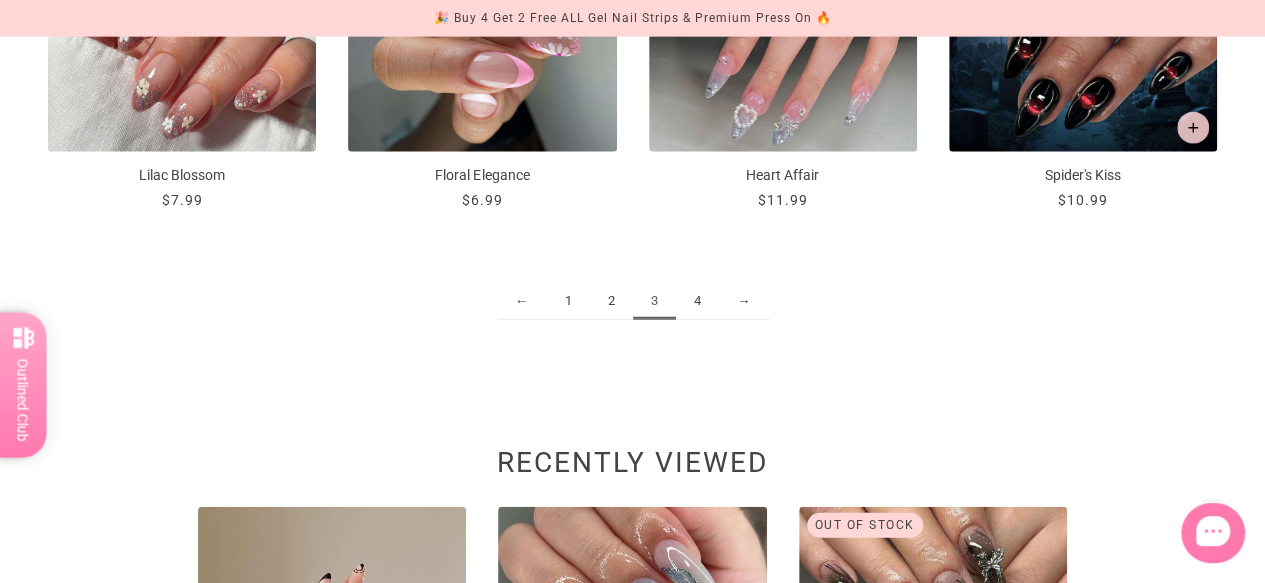 click on "4" at bounding box center (697, 301) 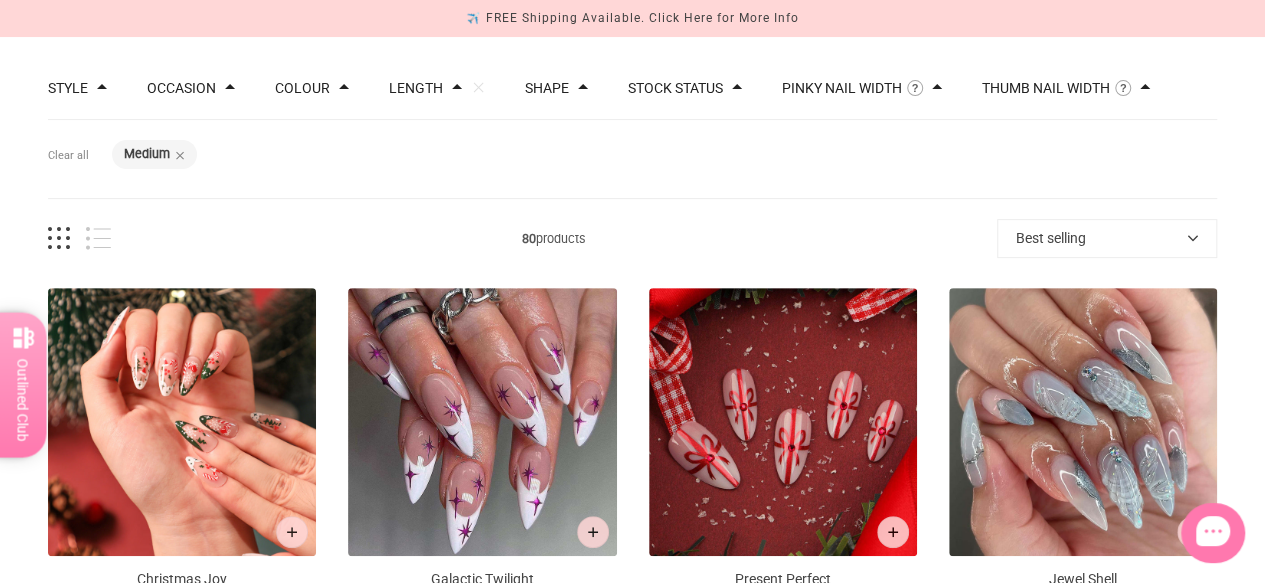 scroll, scrollTop: 0, scrollLeft: 0, axis: both 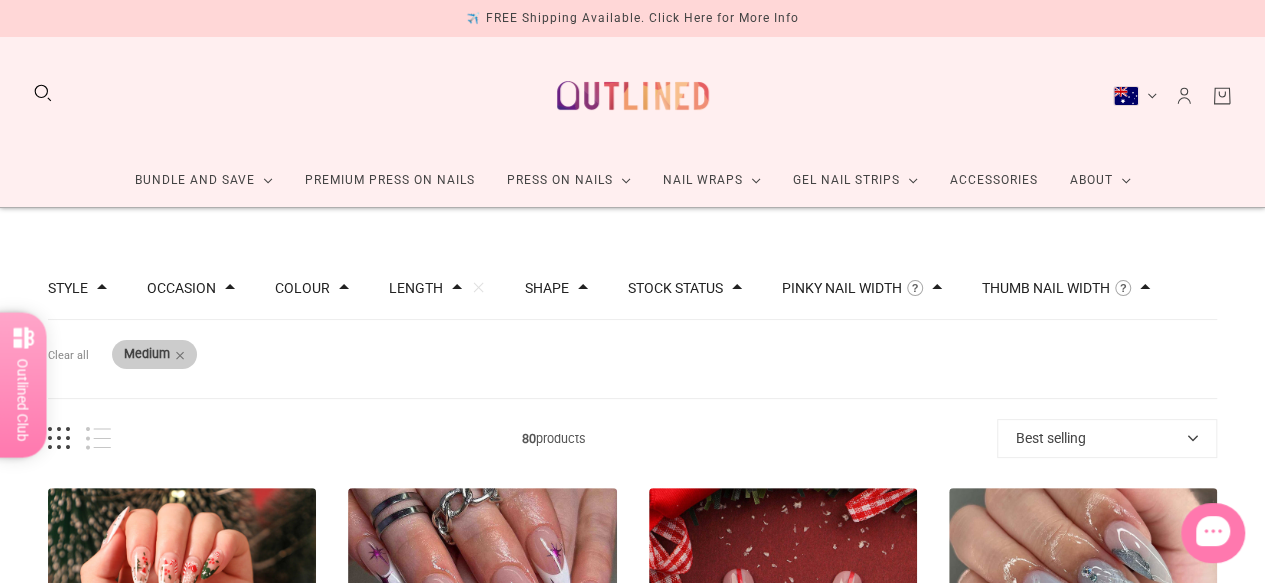 click on "Length:  Medium" at bounding box center [154, 354] 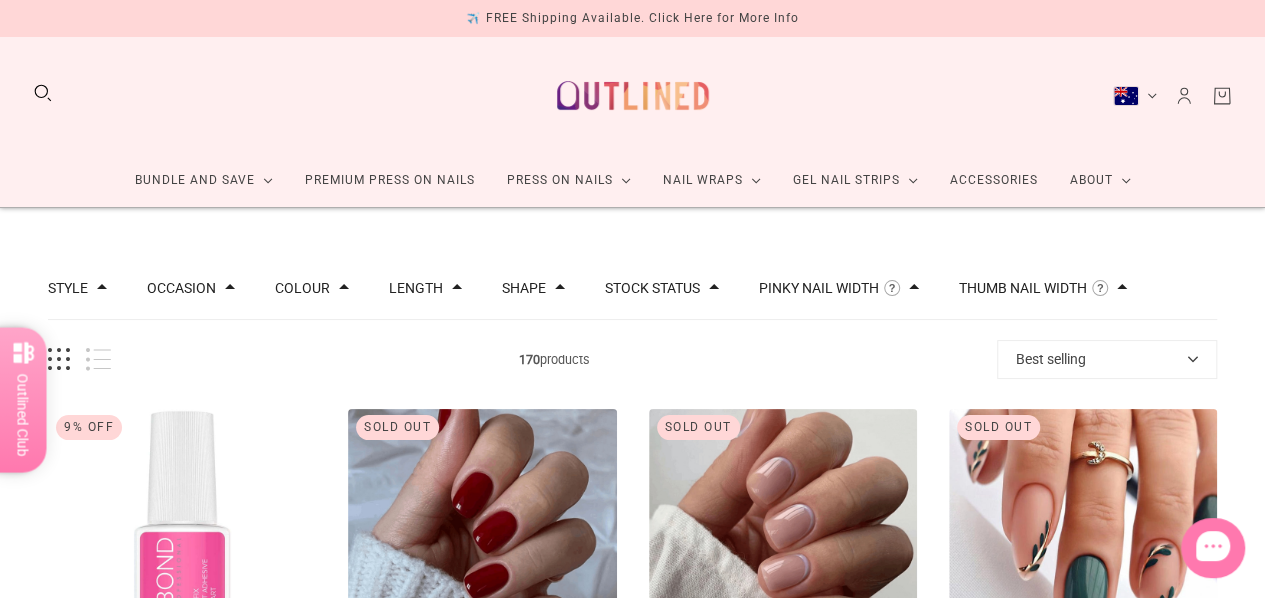 click on "Length" at bounding box center [416, 288] 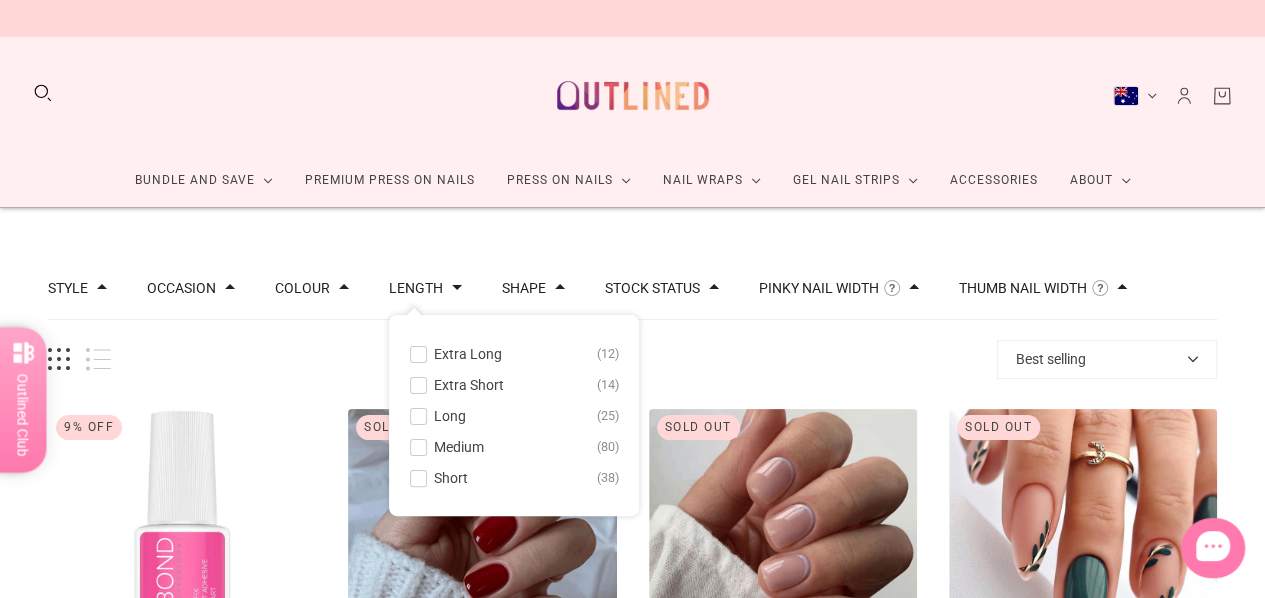 click on "Long   25" at bounding box center [514, 416] 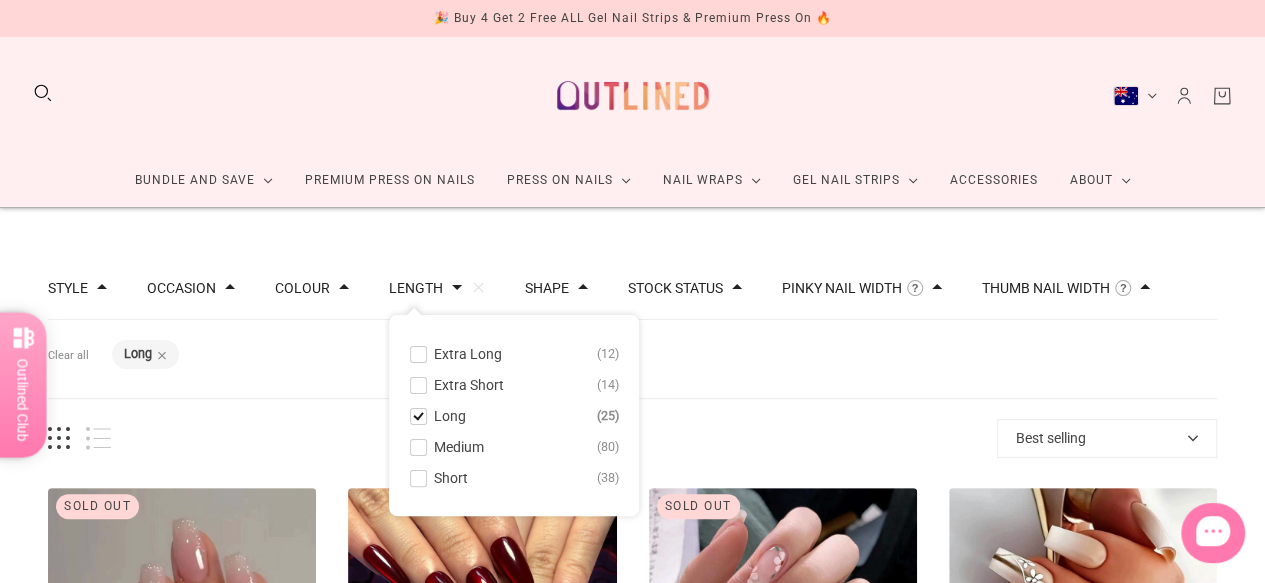 click on "Filters   Clear all   Length:  Long" at bounding box center (632, 359) 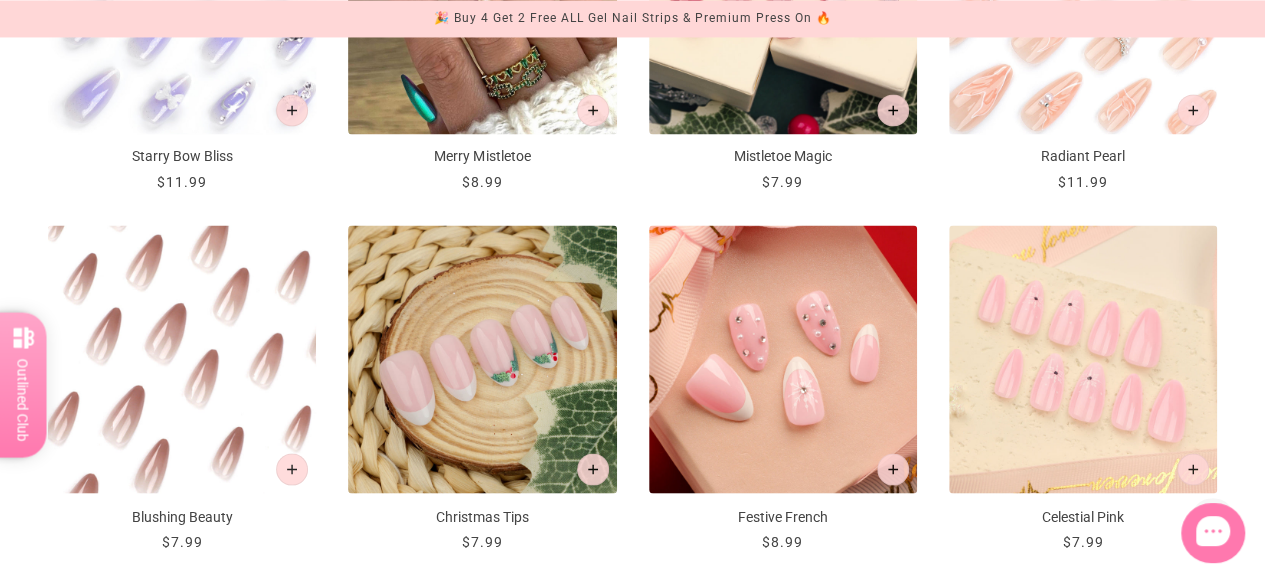 scroll, scrollTop: 2200, scrollLeft: 0, axis: vertical 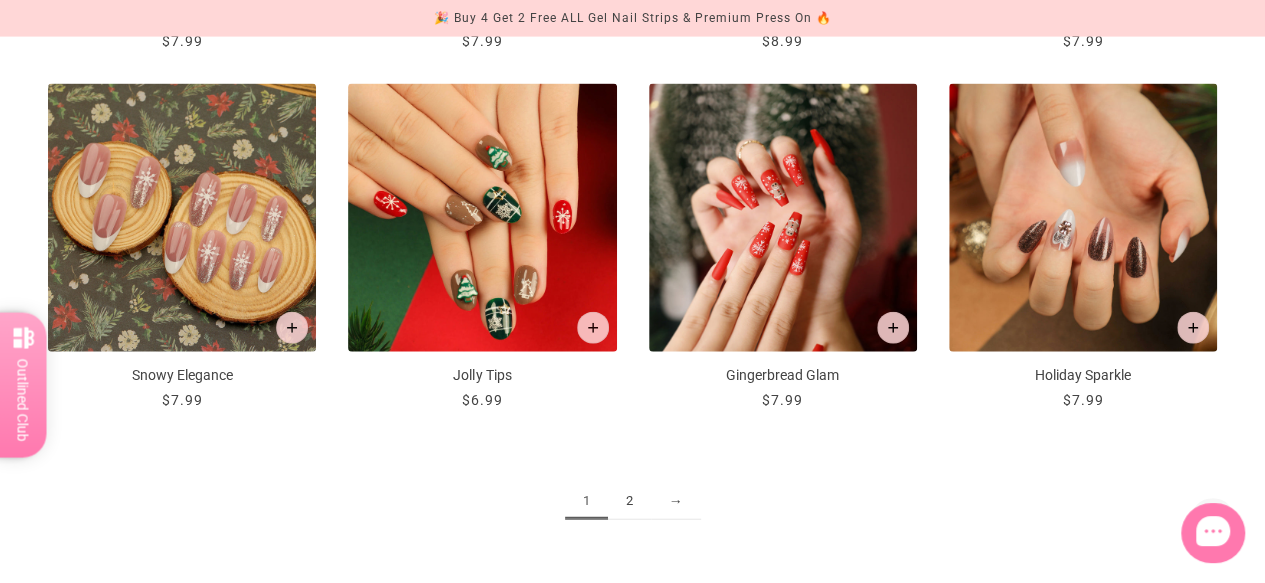 click on "2" at bounding box center (629, 501) 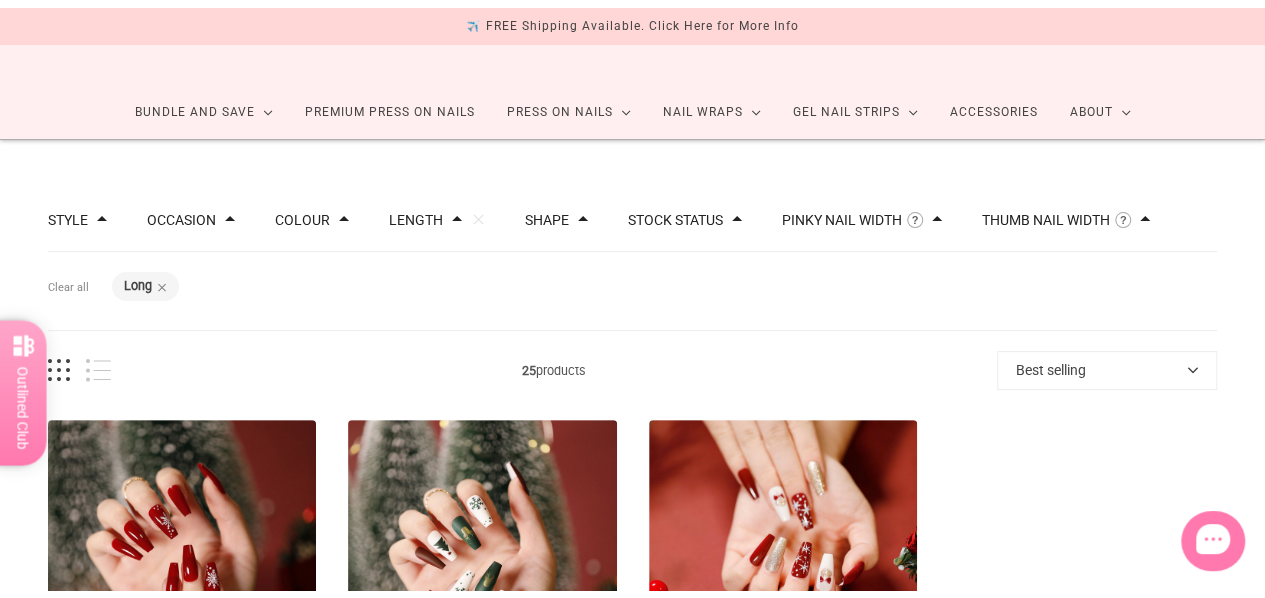 scroll, scrollTop: 0, scrollLeft: 0, axis: both 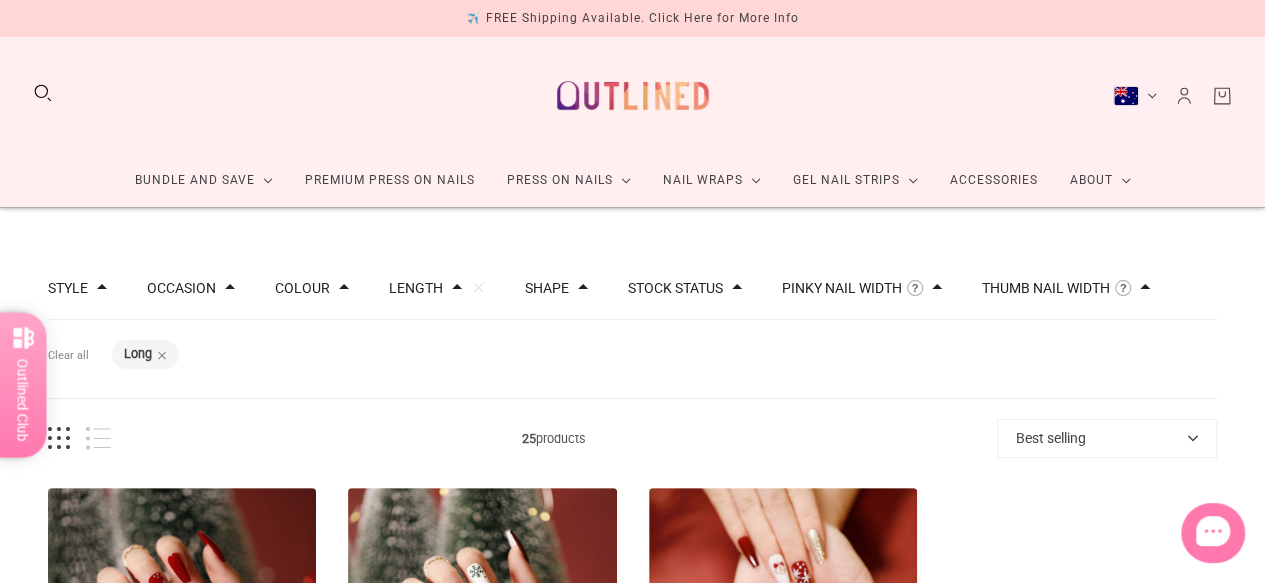 click on "Occasion" at bounding box center (191, 288) 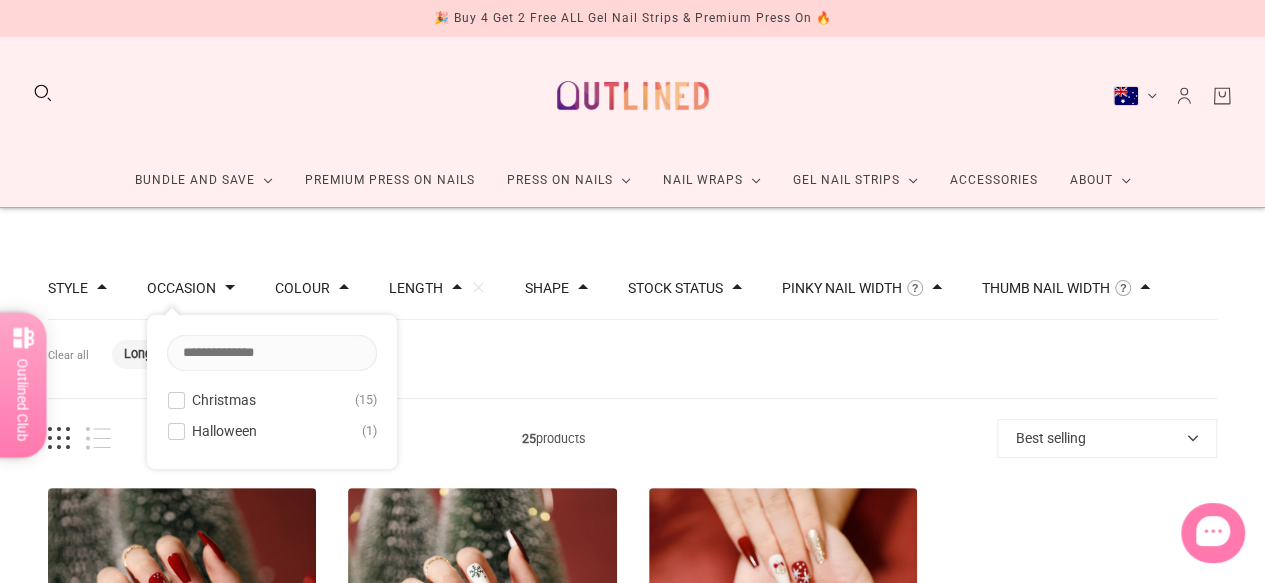 click at bounding box center [230, 287] 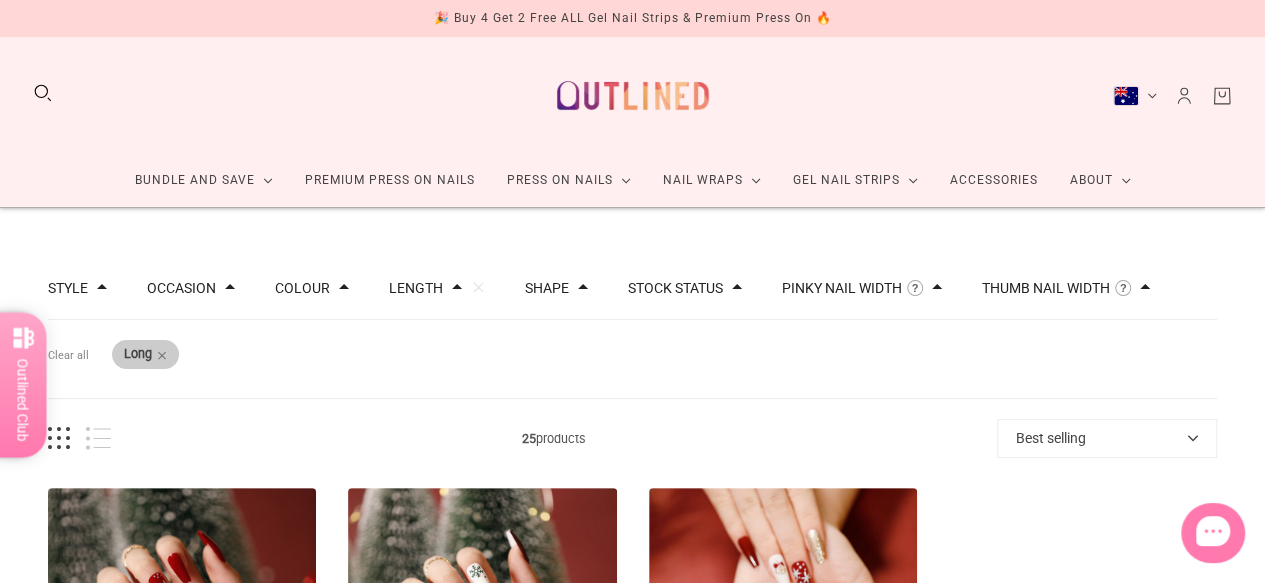 click on "Length:  Long" at bounding box center (145, 354) 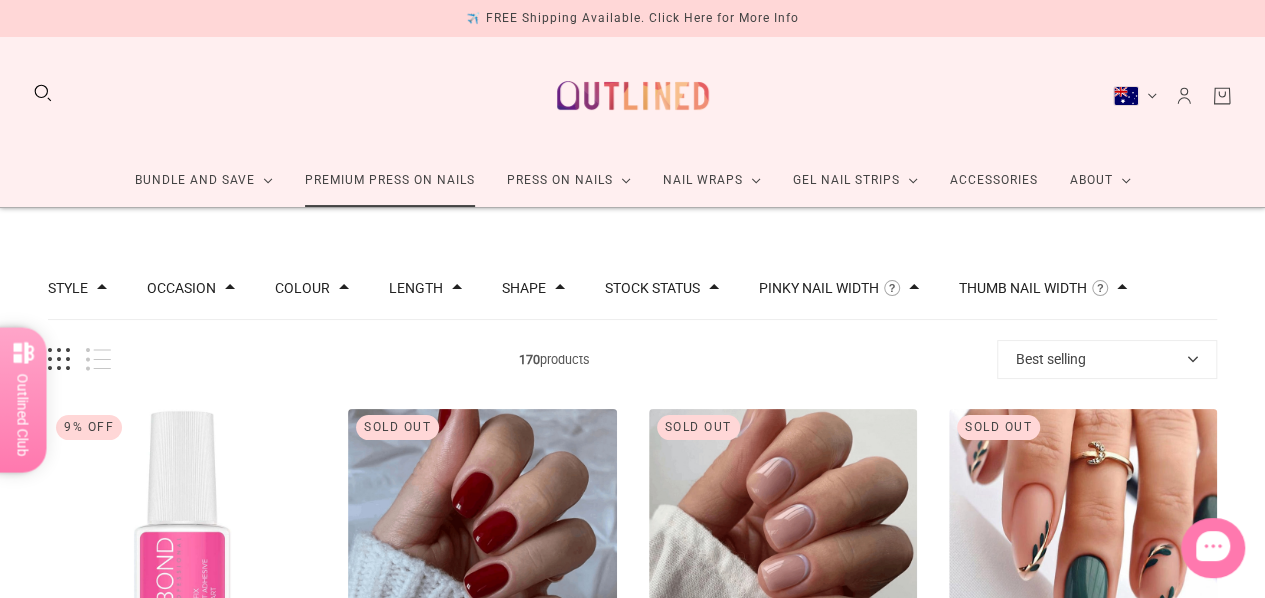 click on "Premium Press On Nails" 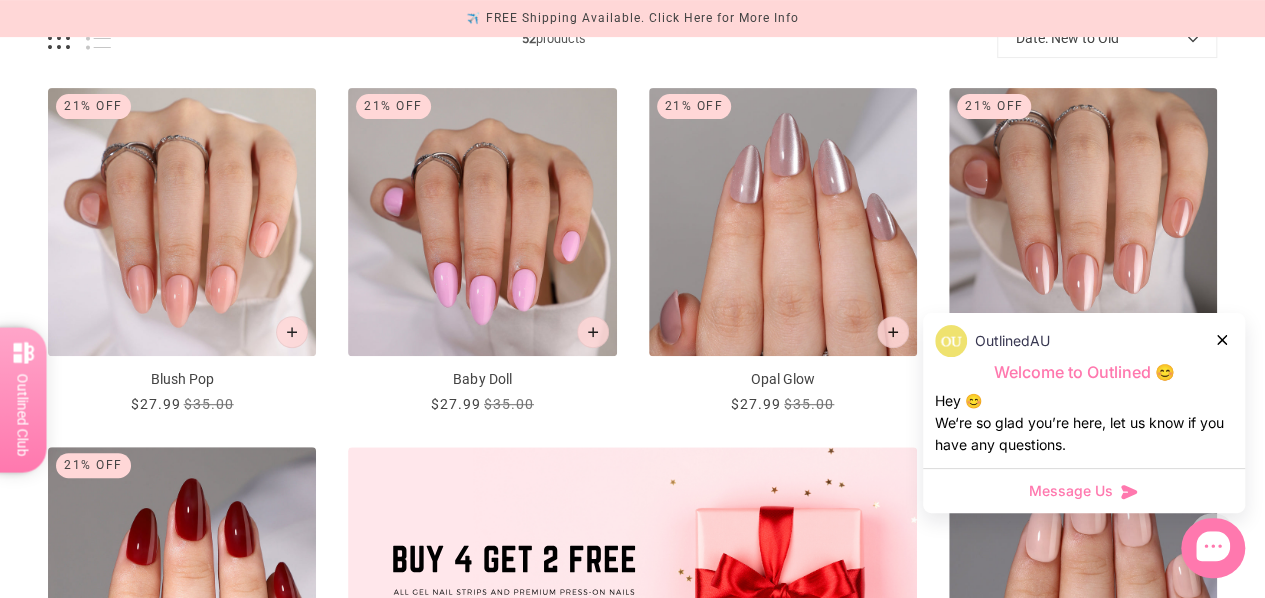 scroll, scrollTop: 100, scrollLeft: 0, axis: vertical 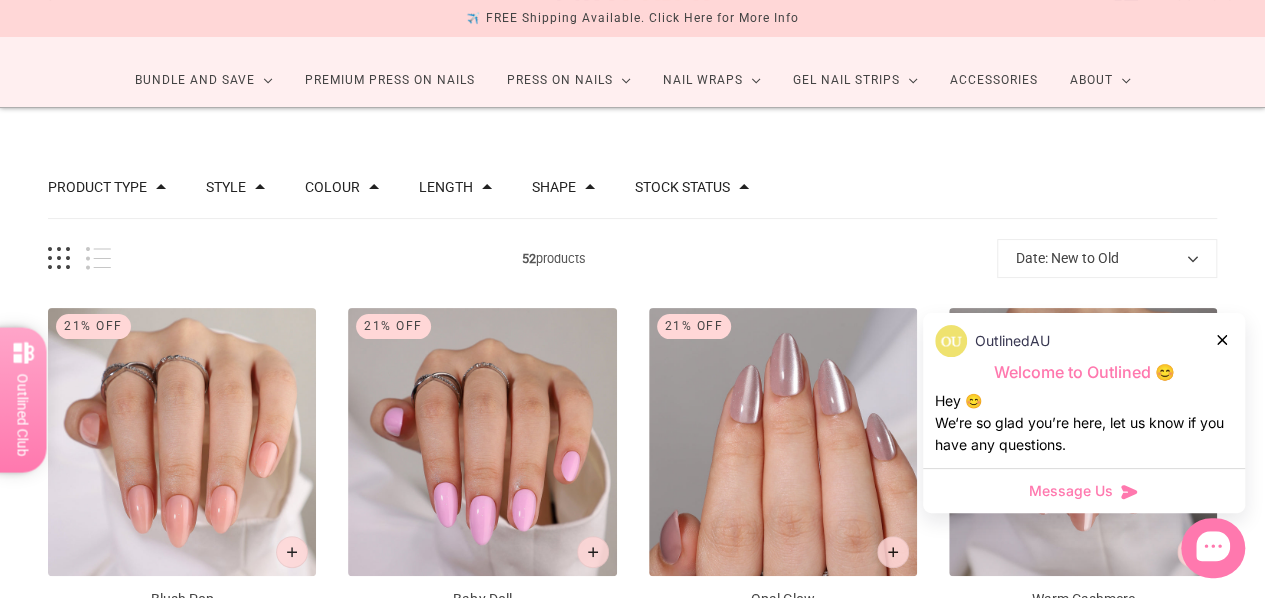 click 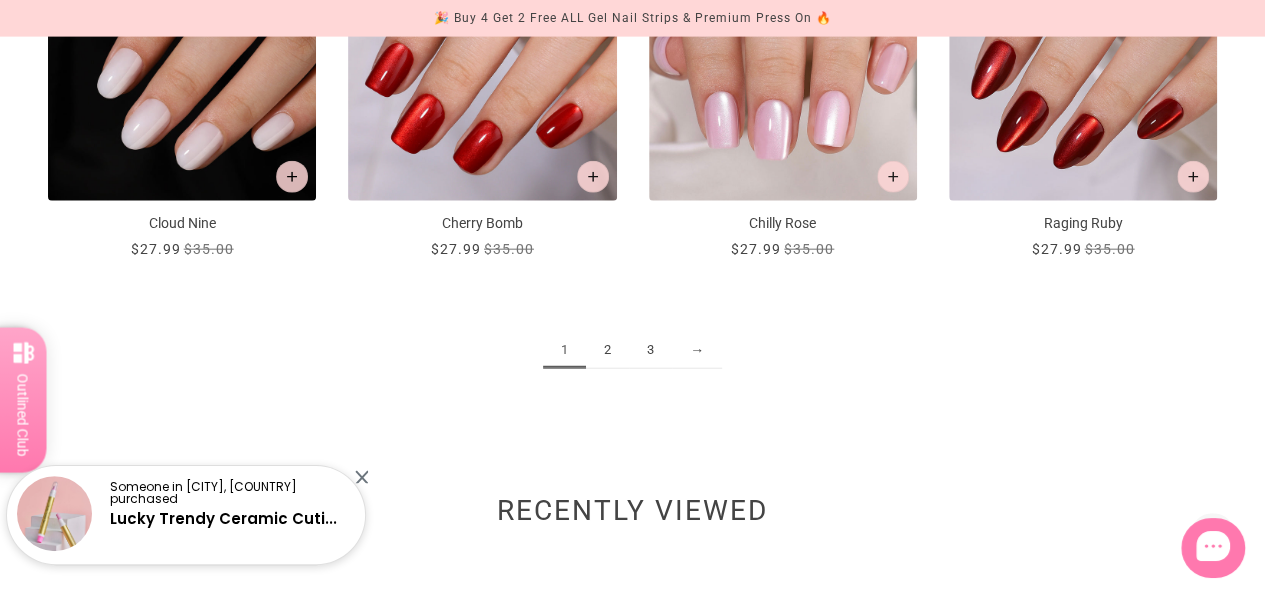 scroll, scrollTop: 2300, scrollLeft: 0, axis: vertical 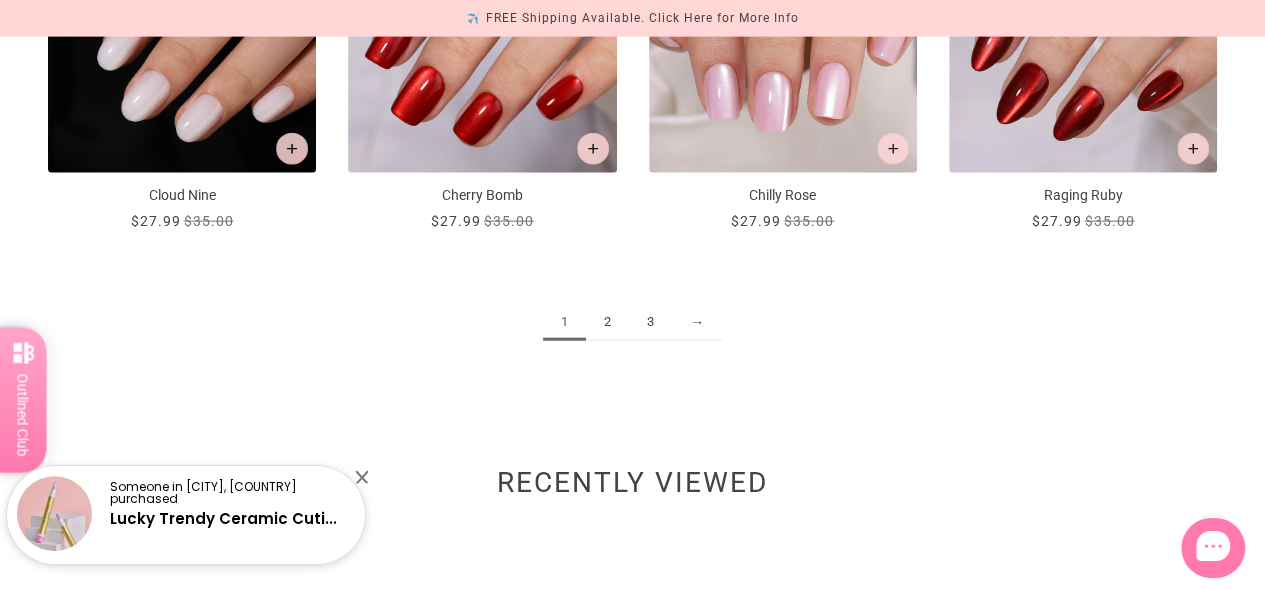click on "2" at bounding box center [607, 322] 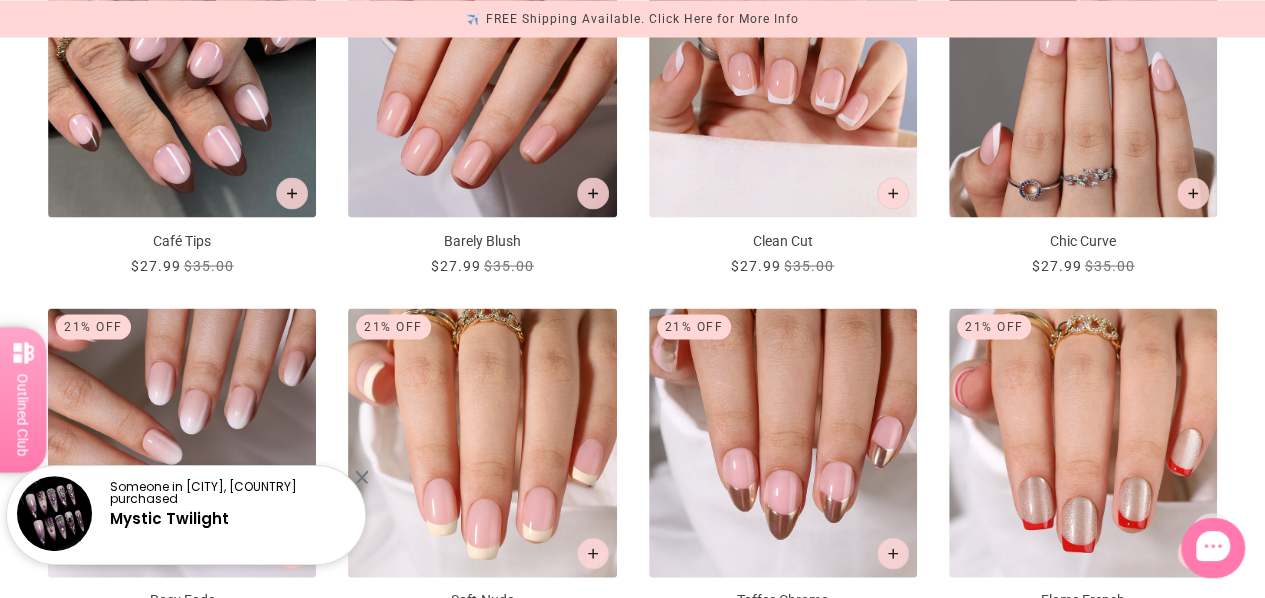 scroll, scrollTop: 2100, scrollLeft: 0, axis: vertical 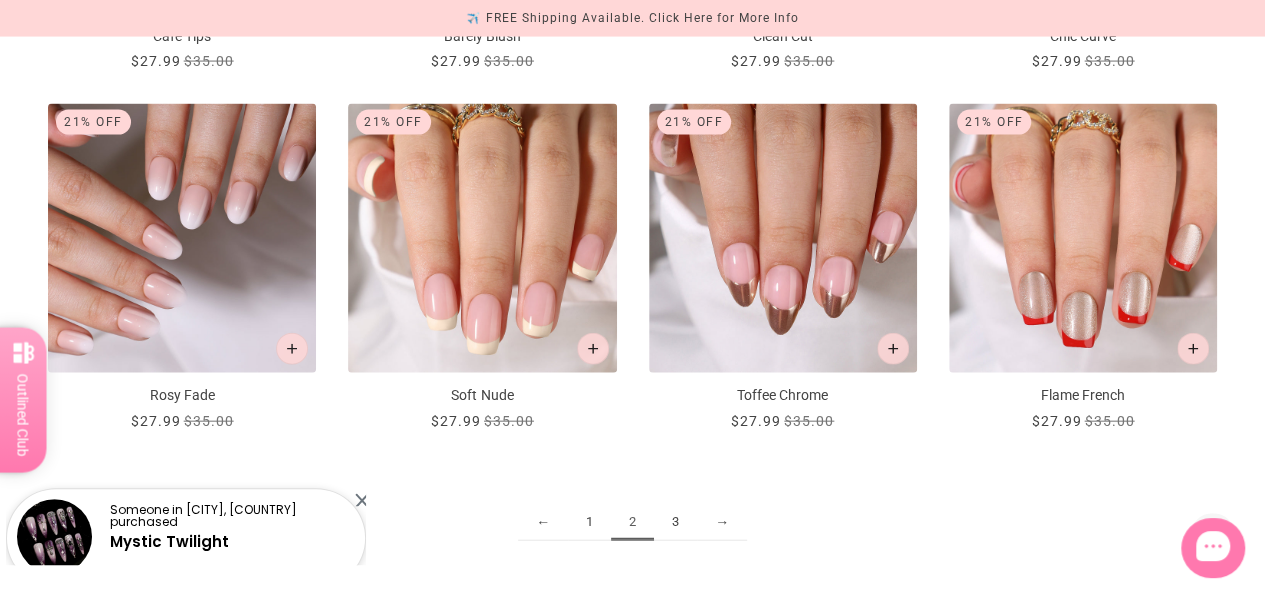 click on "3" at bounding box center (675, 522) 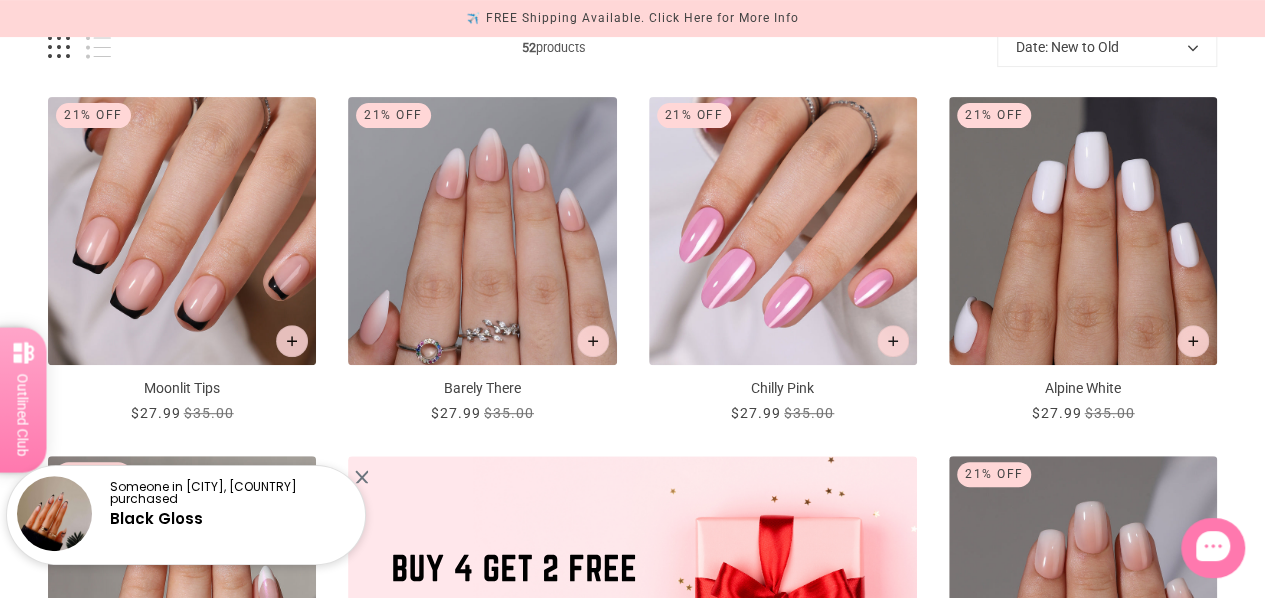 scroll, scrollTop: 0, scrollLeft: 0, axis: both 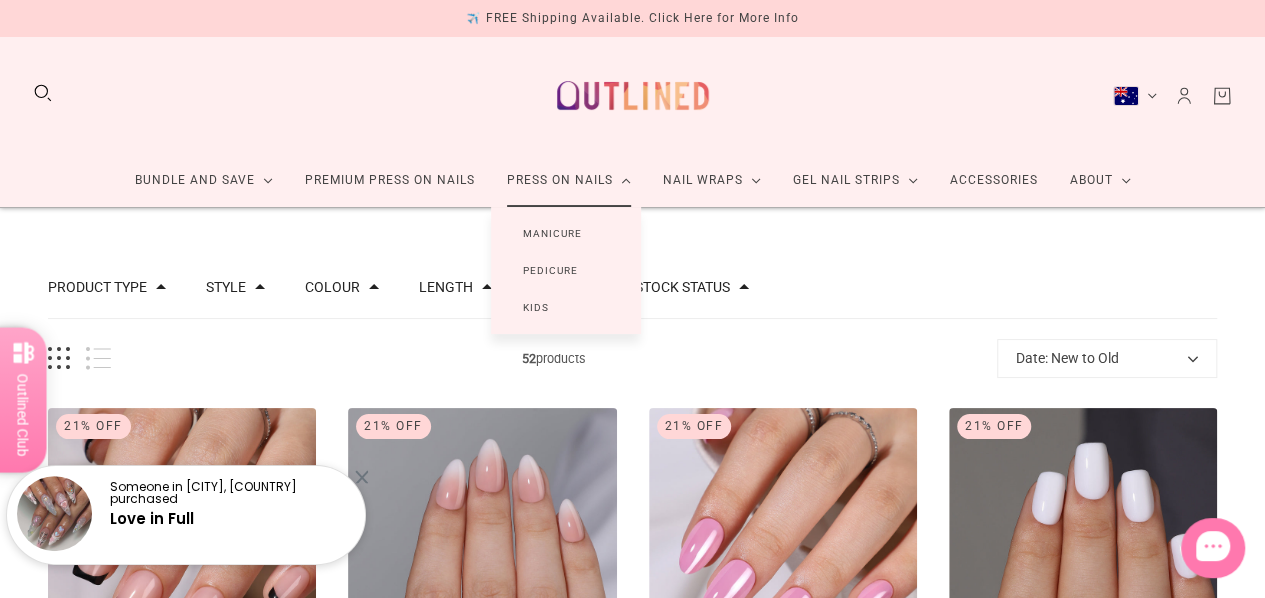 click on "Manicure" at bounding box center (552, 233) 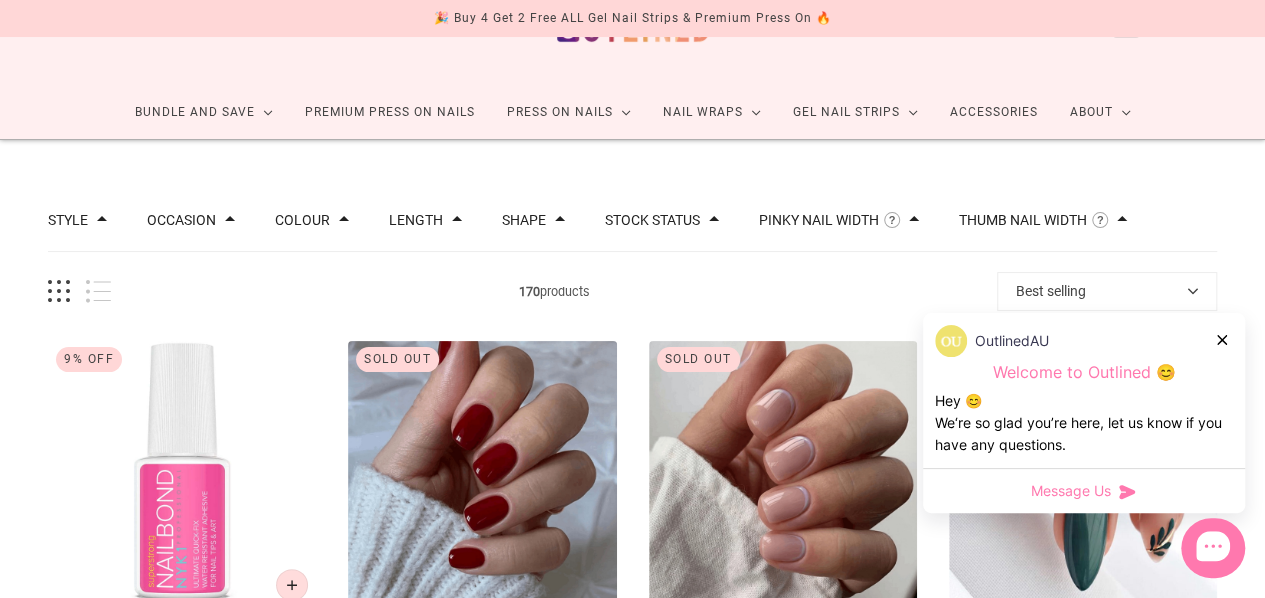 scroll, scrollTop: 100, scrollLeft: 0, axis: vertical 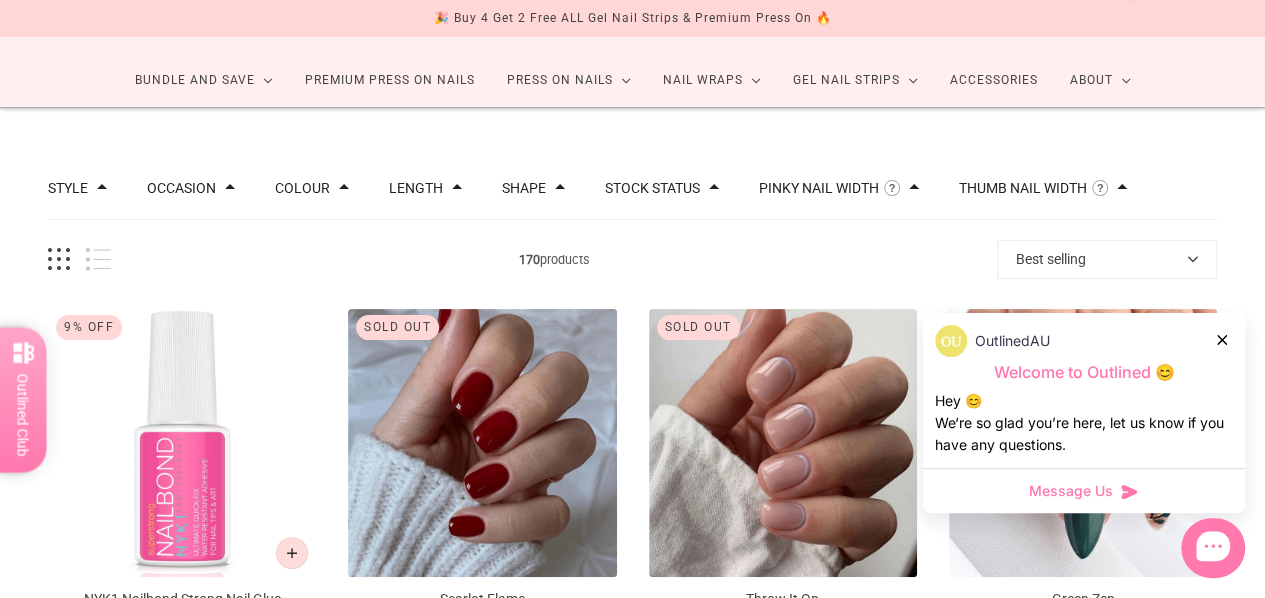 click 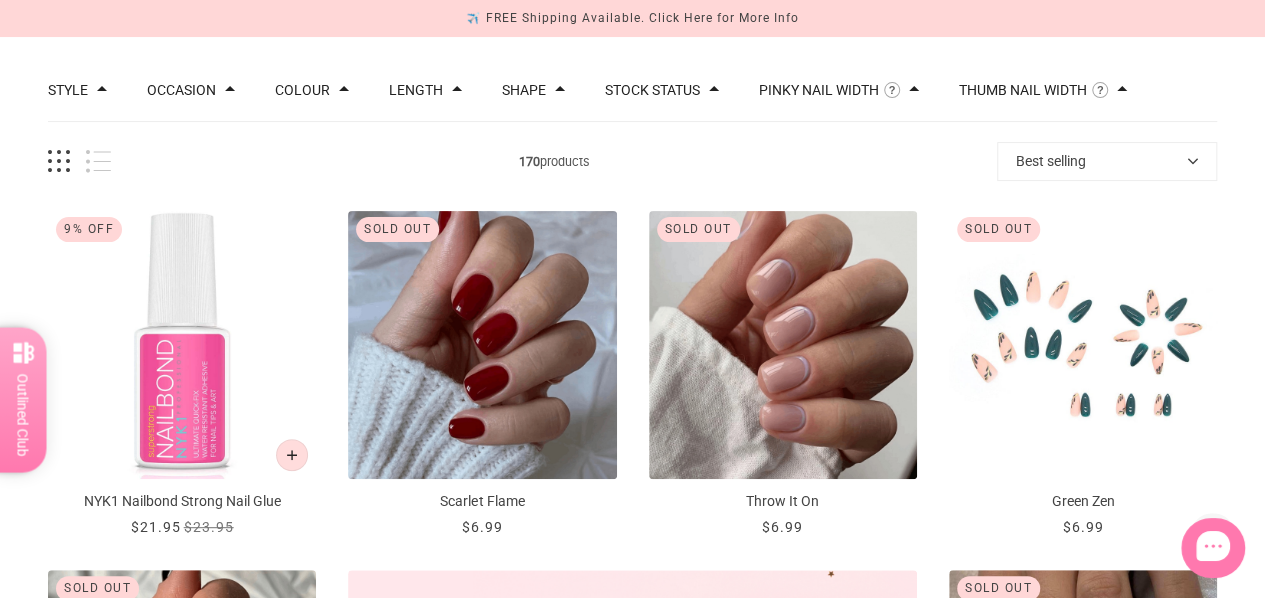 scroll, scrollTop: 200, scrollLeft: 0, axis: vertical 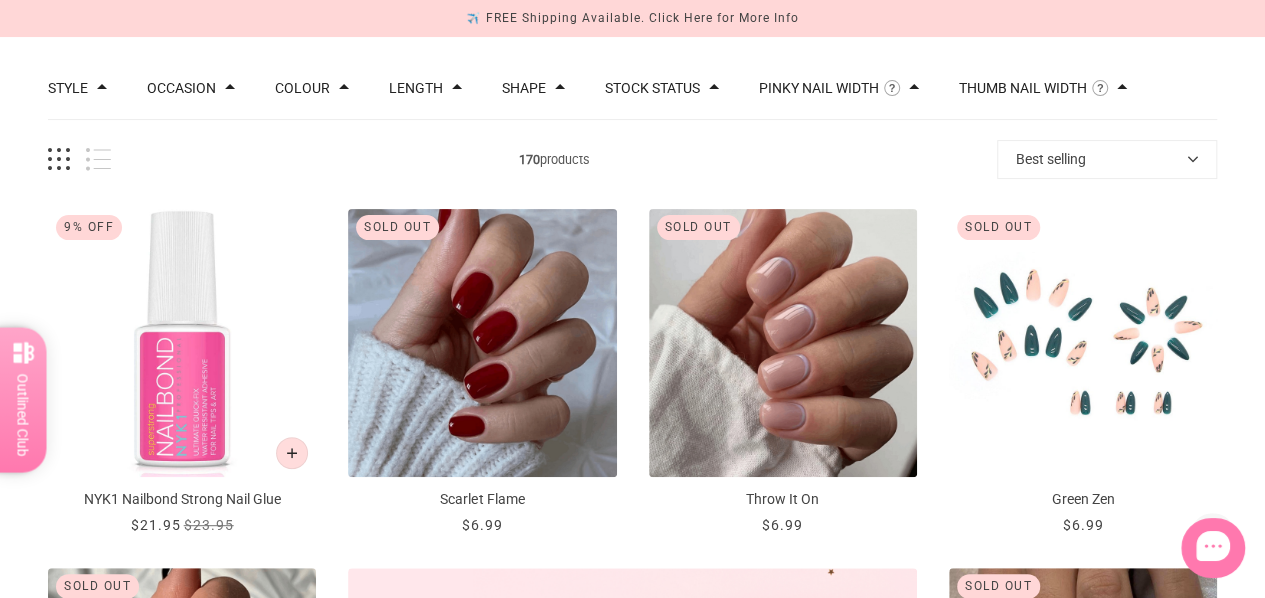 click at bounding box center (1083, 343) 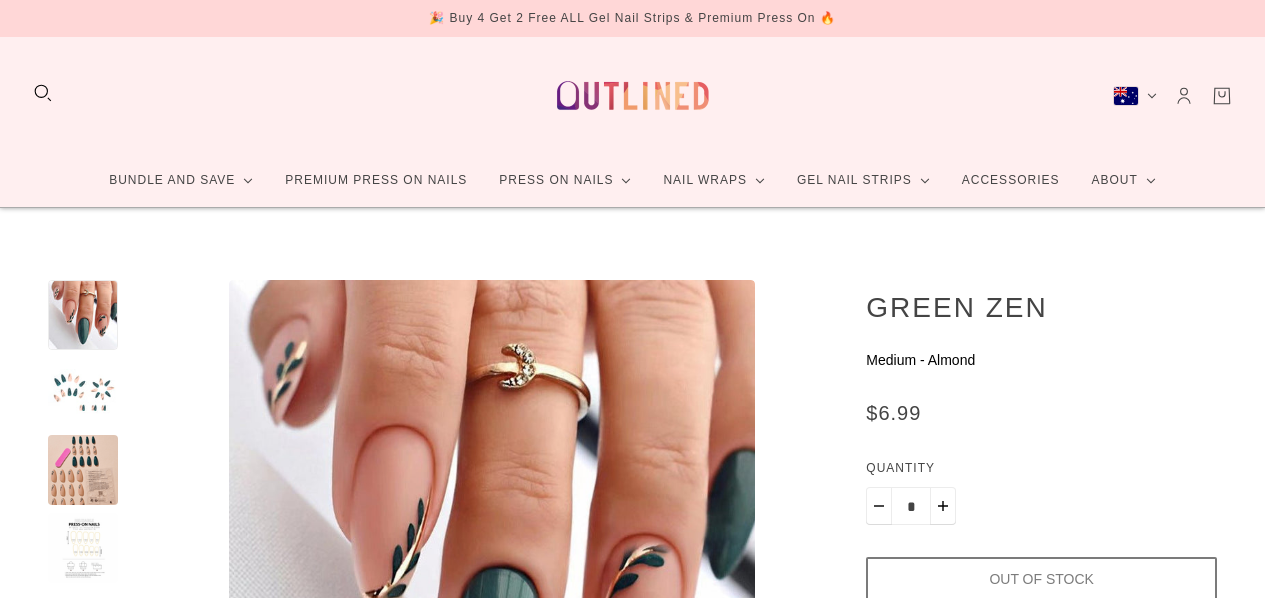 scroll, scrollTop: 0, scrollLeft: 0, axis: both 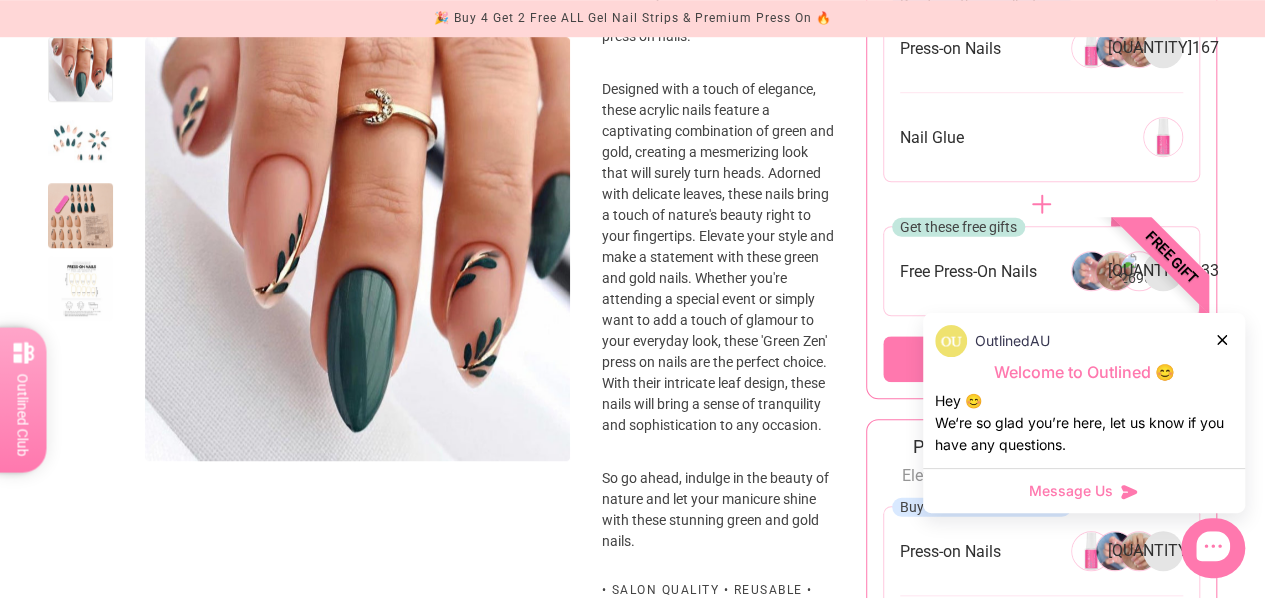 click at bounding box center [80, 215] 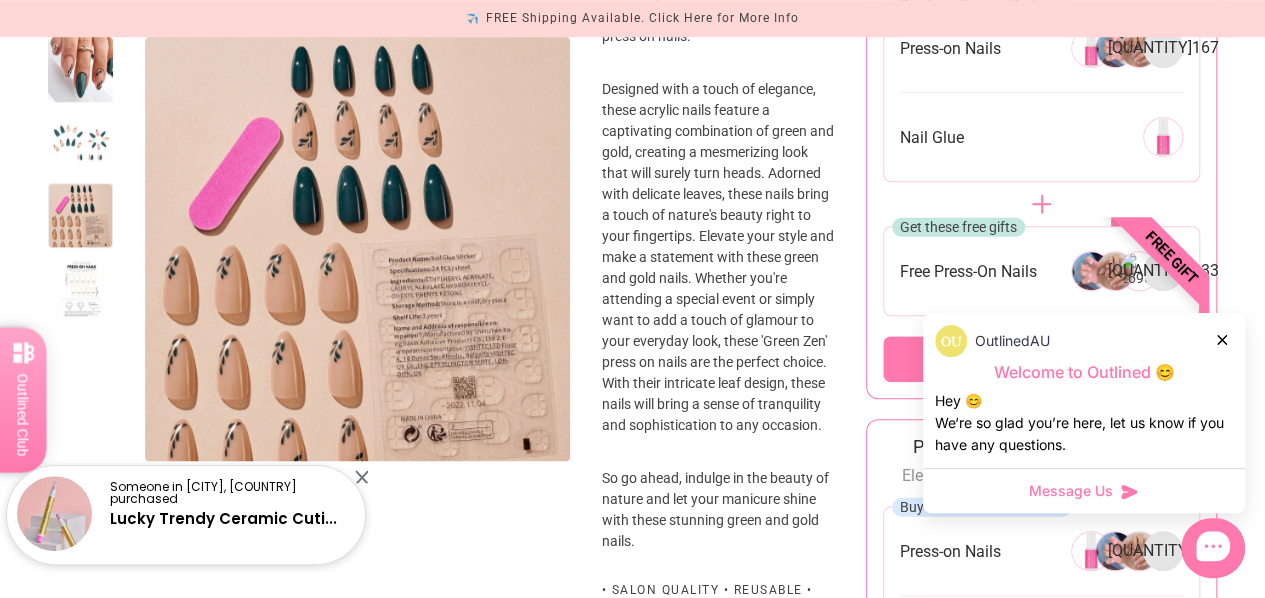 click at bounding box center (361, 476) 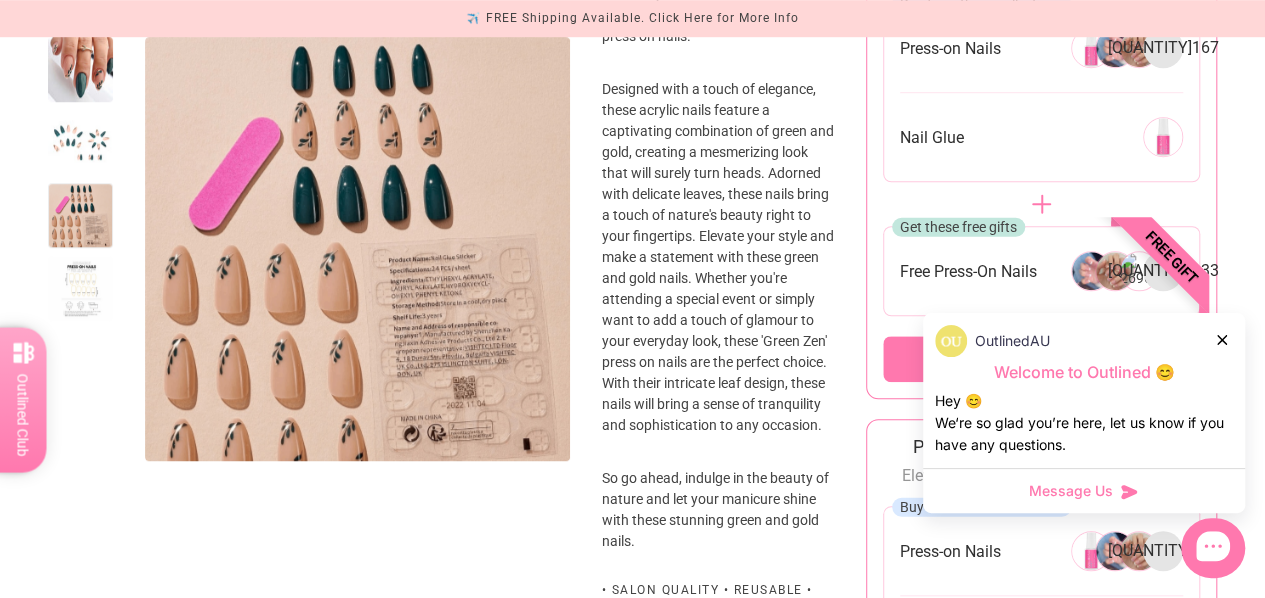 click at bounding box center [80, 288] 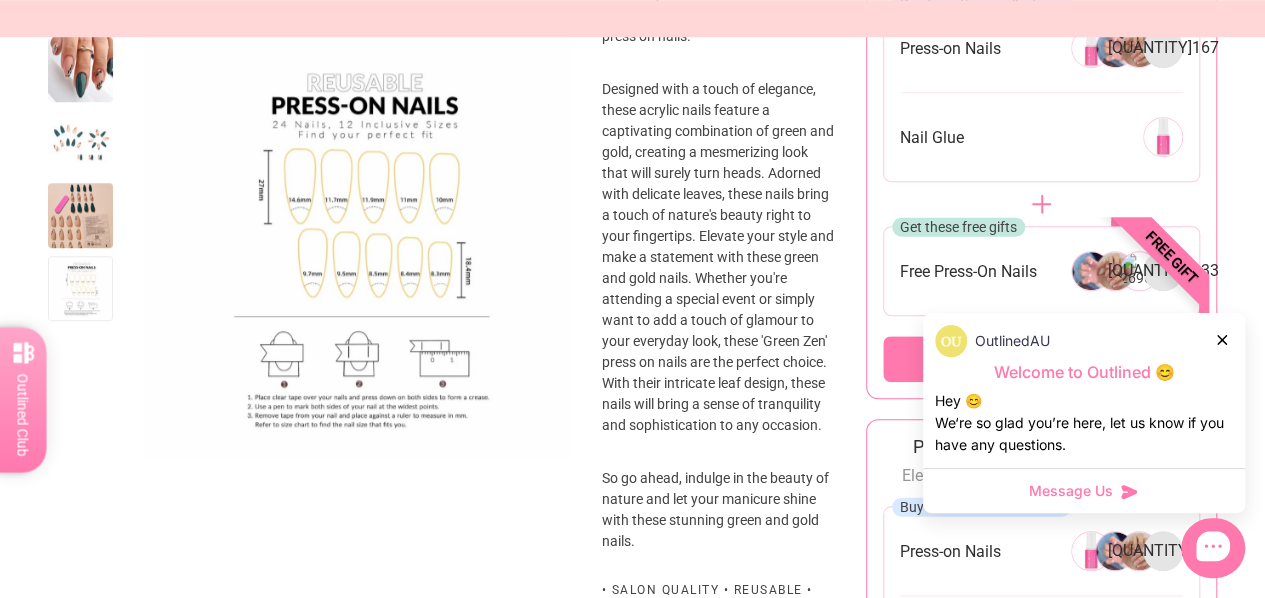 click at bounding box center (80, 142) 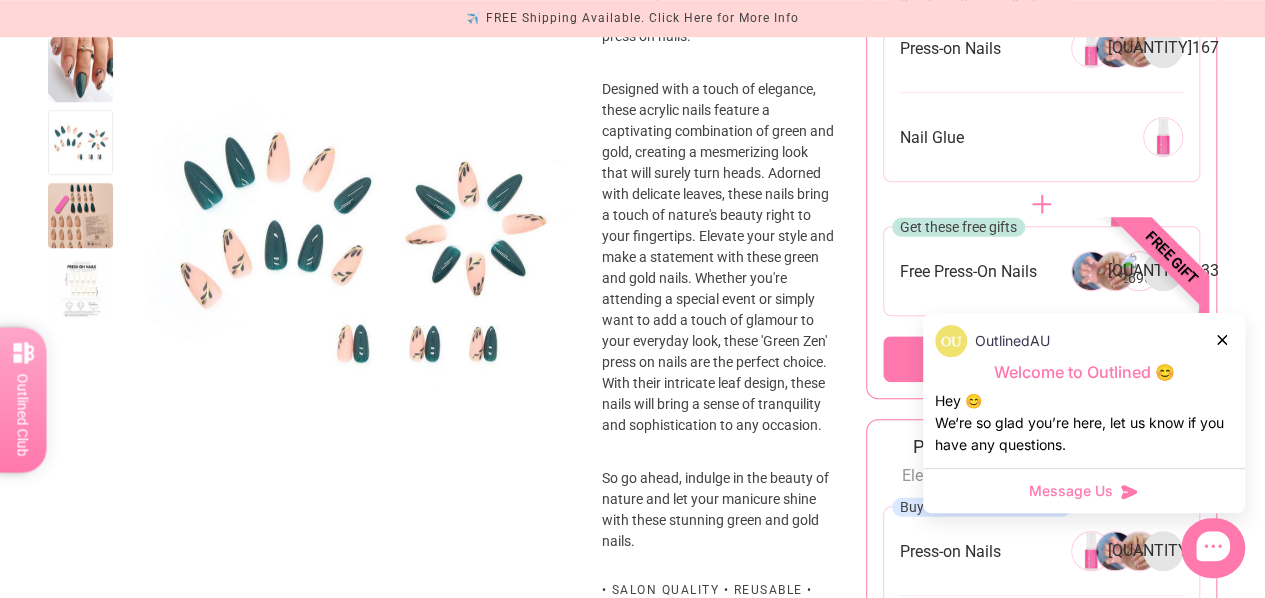 click at bounding box center [1223, 339] 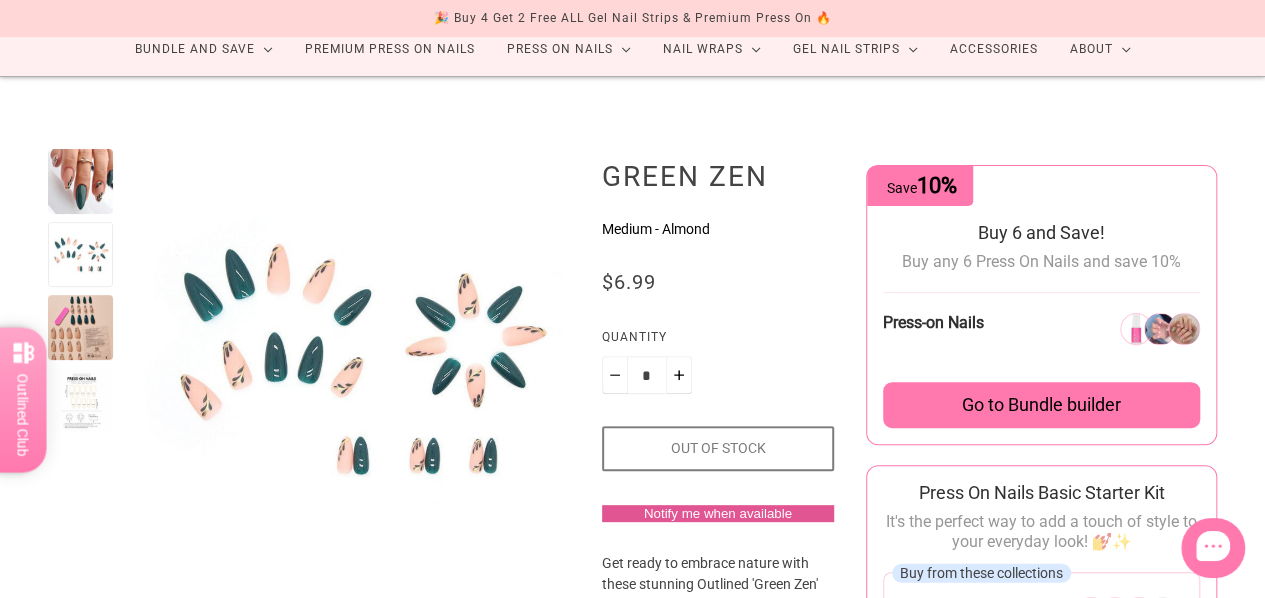 scroll, scrollTop: 100, scrollLeft: 0, axis: vertical 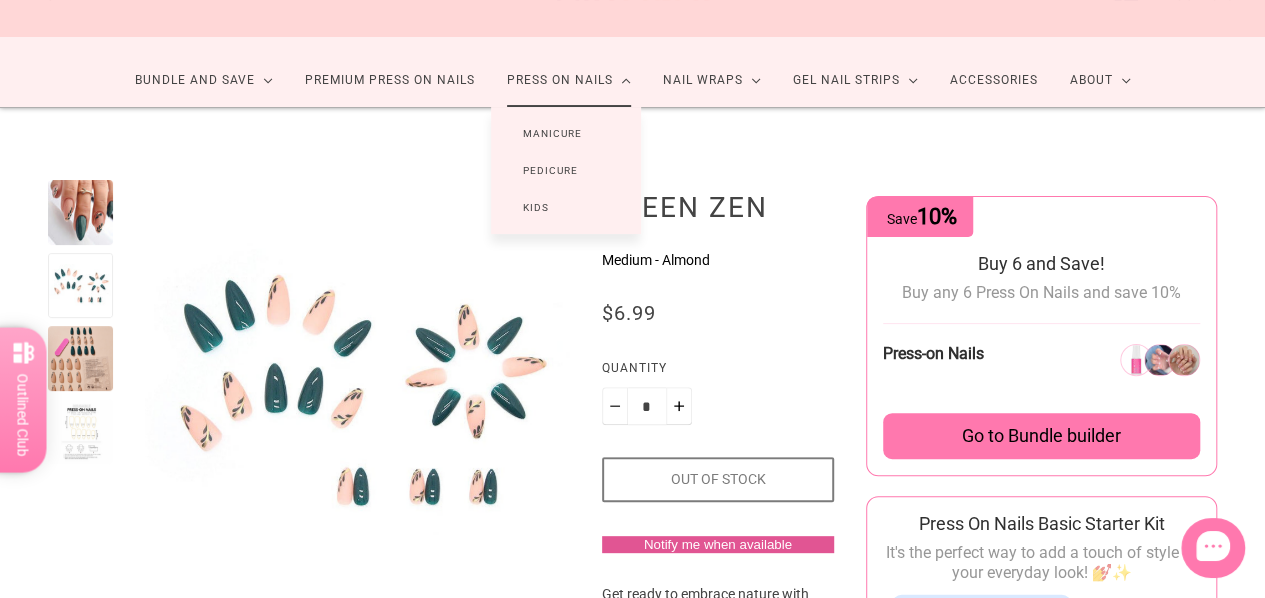 click on "Manicure" at bounding box center (552, 133) 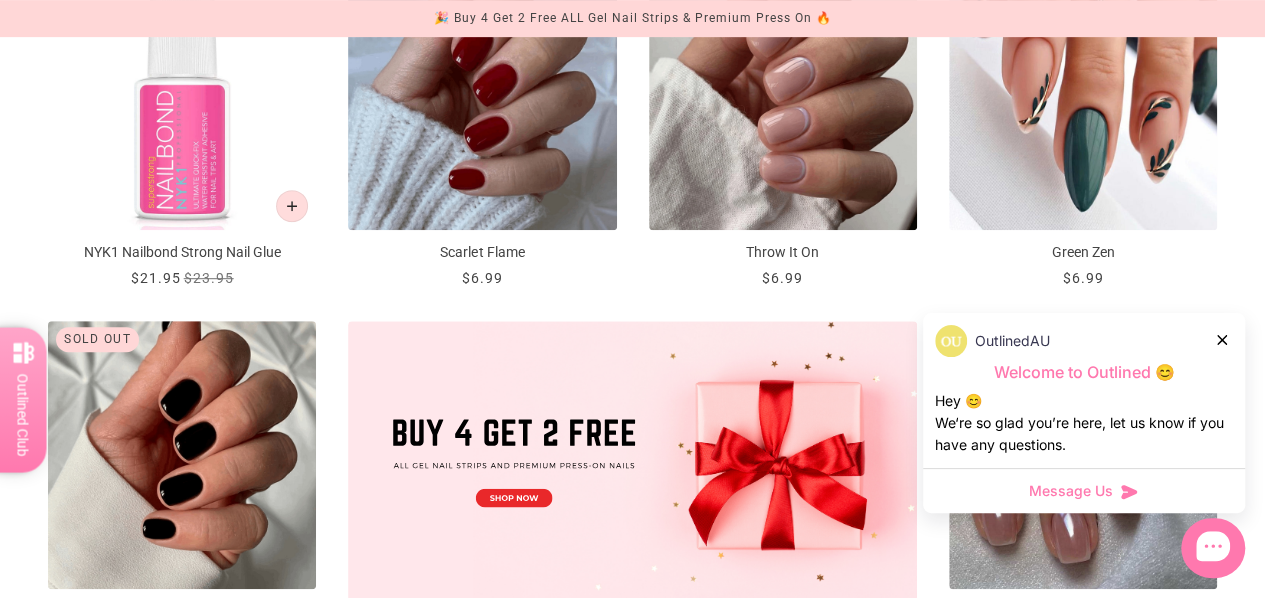 scroll, scrollTop: 100, scrollLeft: 0, axis: vertical 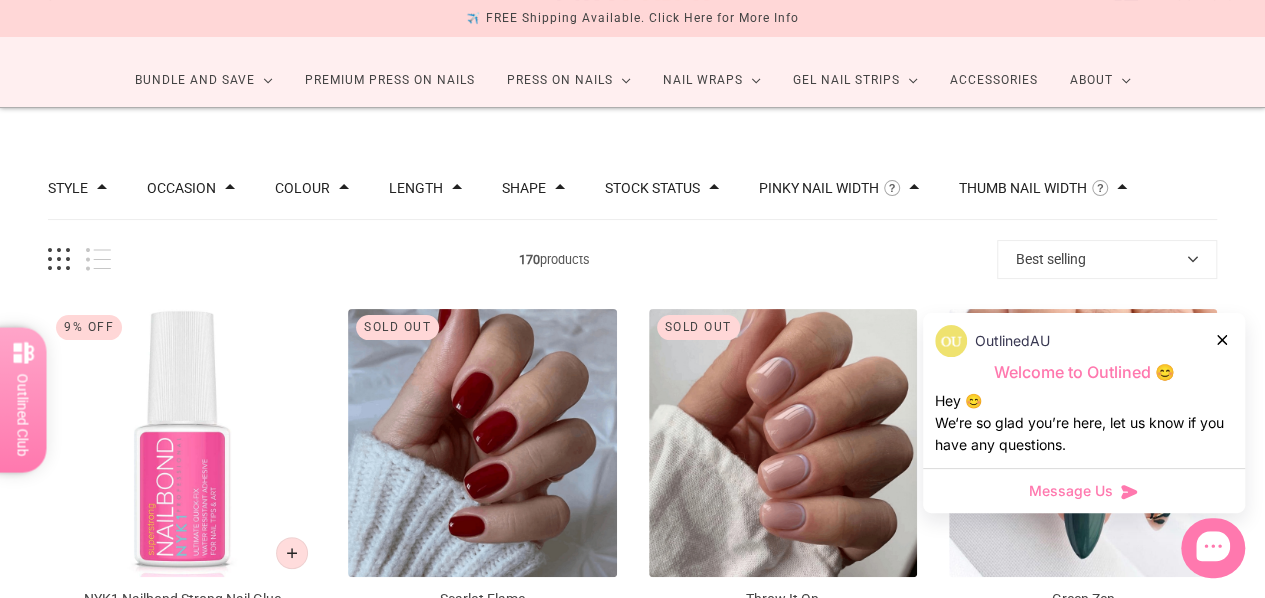 click 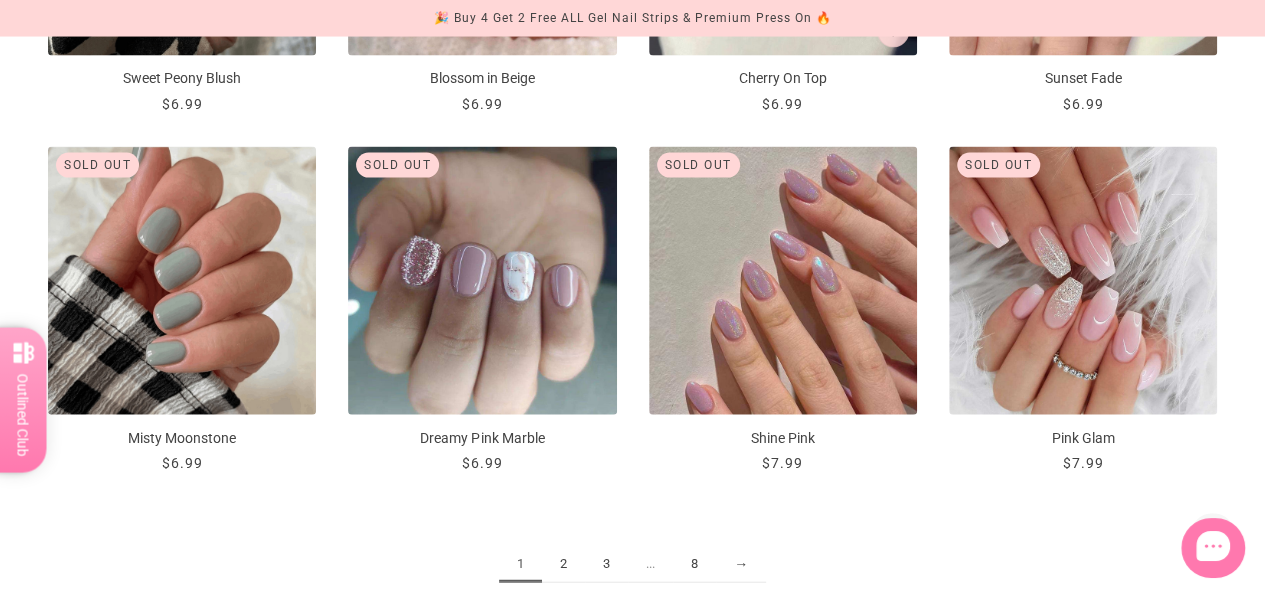 scroll, scrollTop: 2100, scrollLeft: 0, axis: vertical 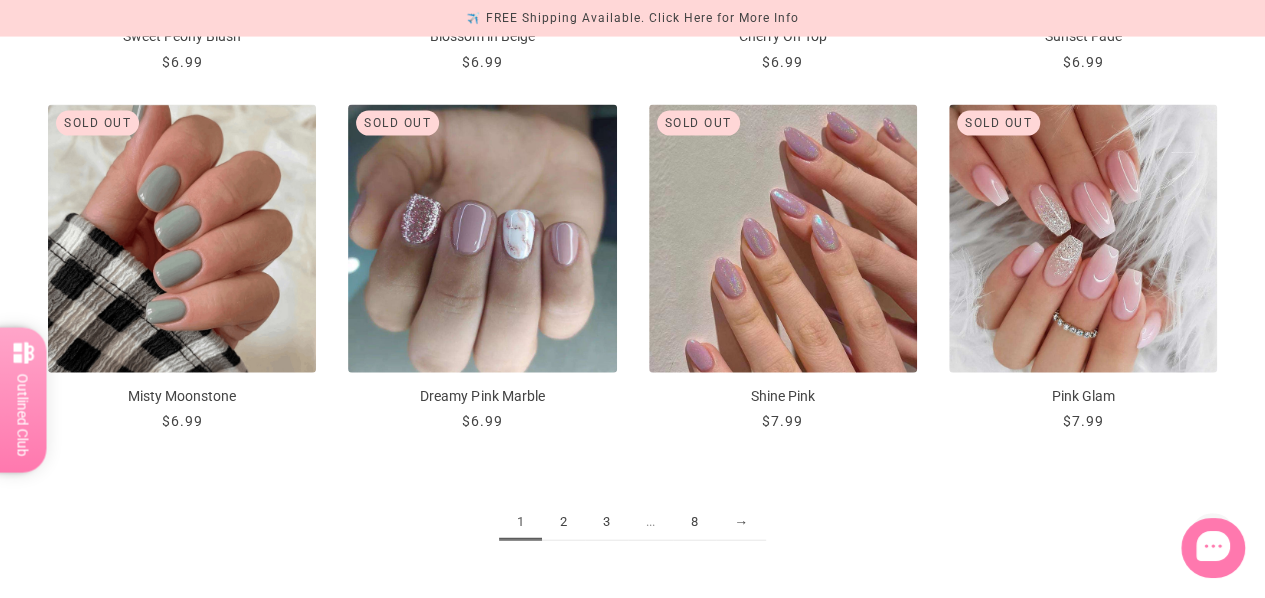 click on "2" at bounding box center [563, 522] 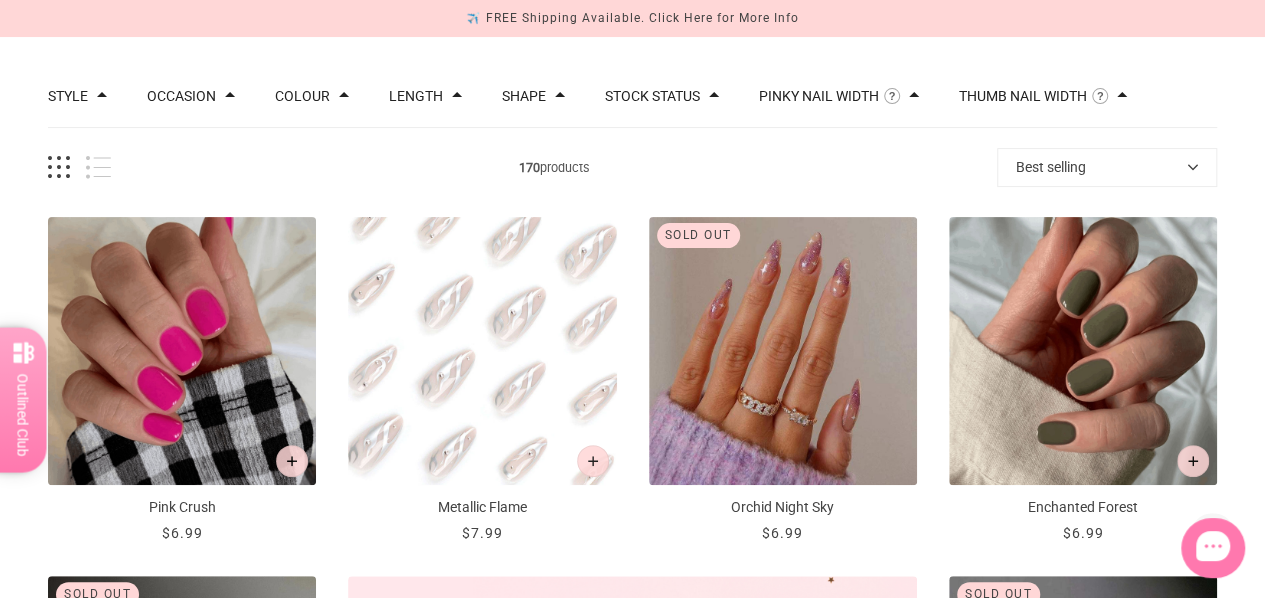 scroll, scrollTop: 300, scrollLeft: 0, axis: vertical 